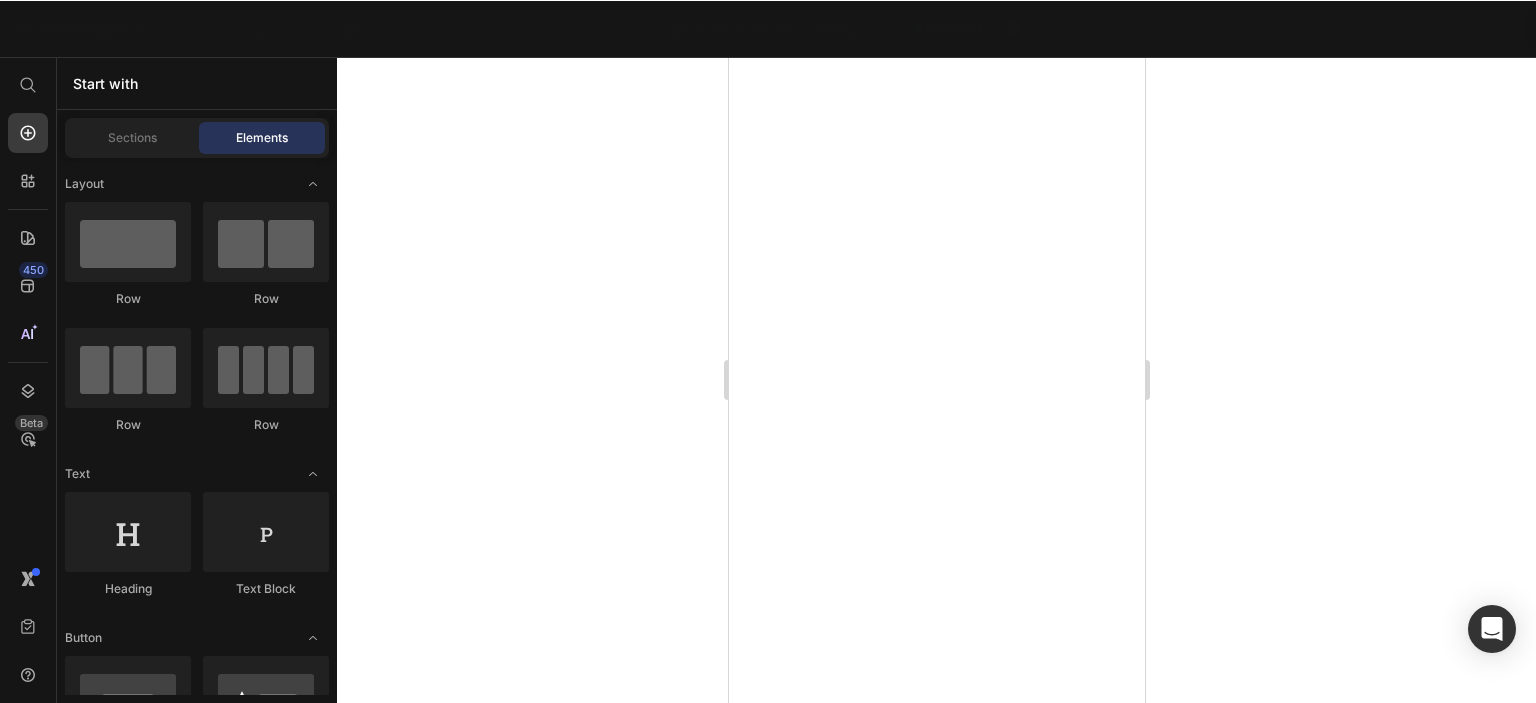 scroll, scrollTop: 0, scrollLeft: 0, axis: both 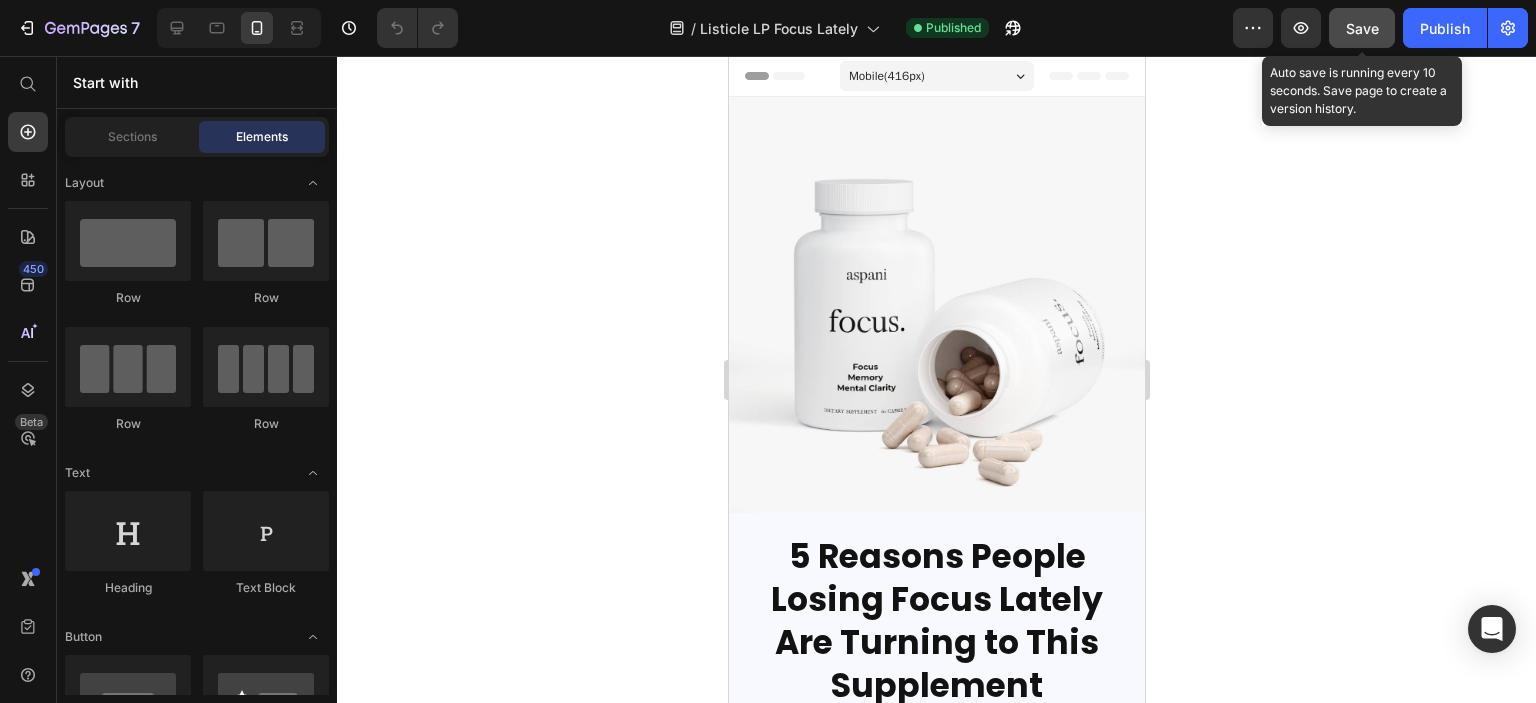 click on "Save" at bounding box center (1362, 28) 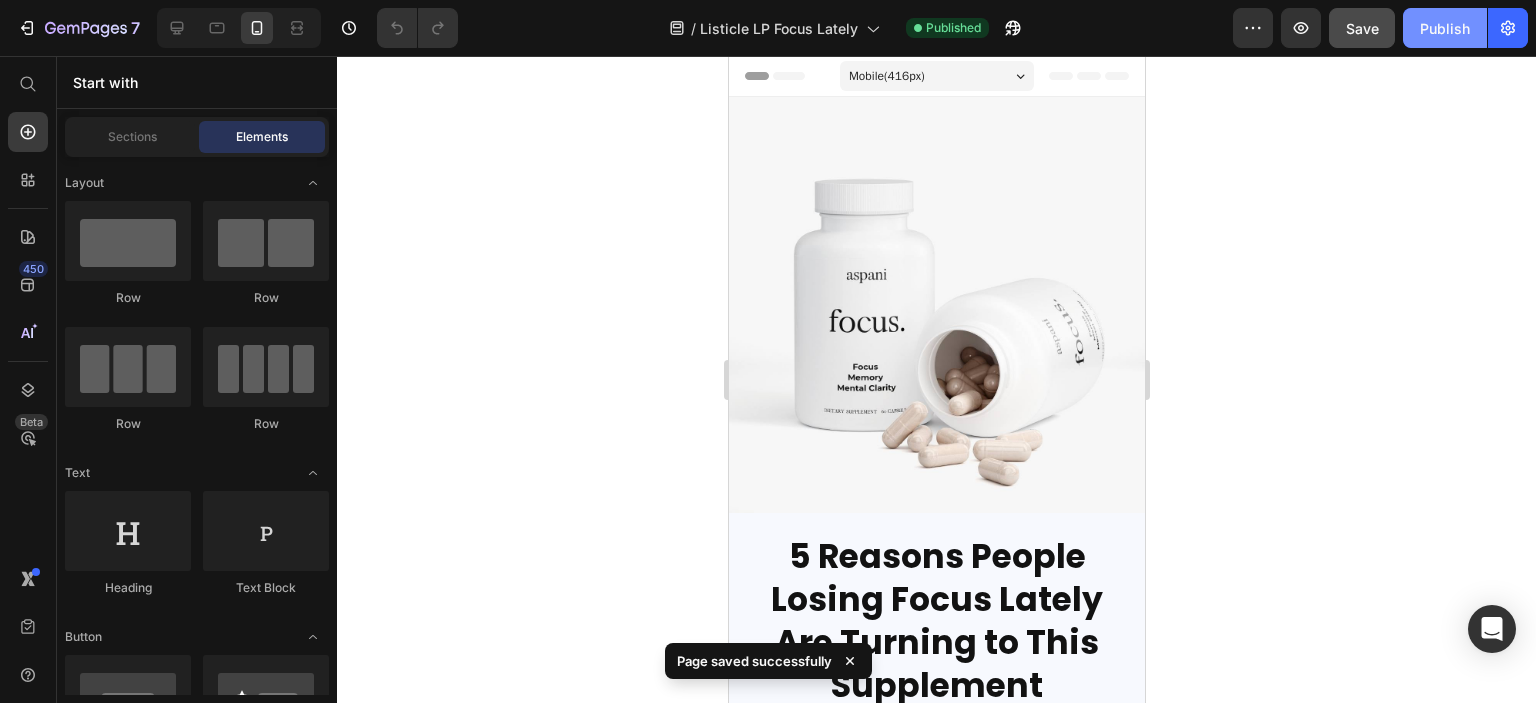 click on "Publish" at bounding box center (1445, 28) 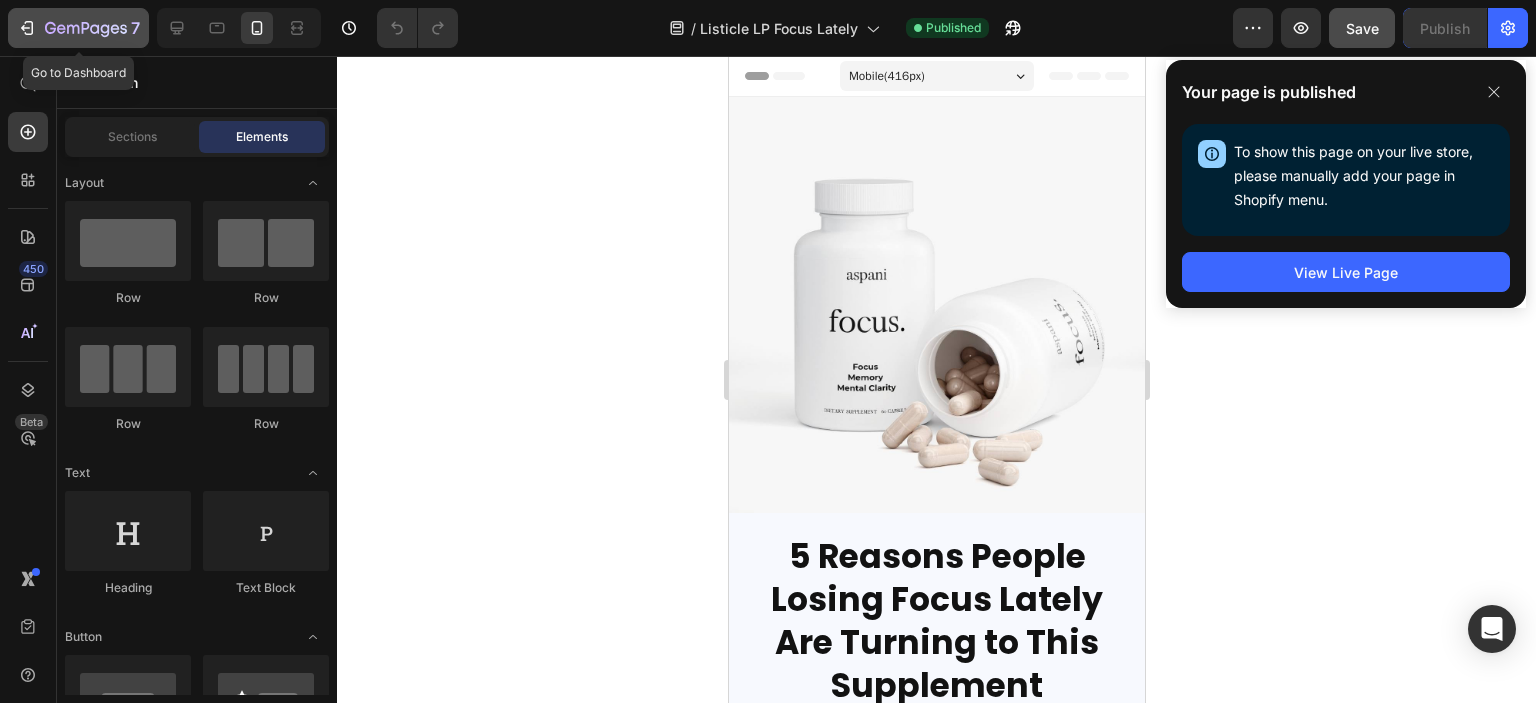 click 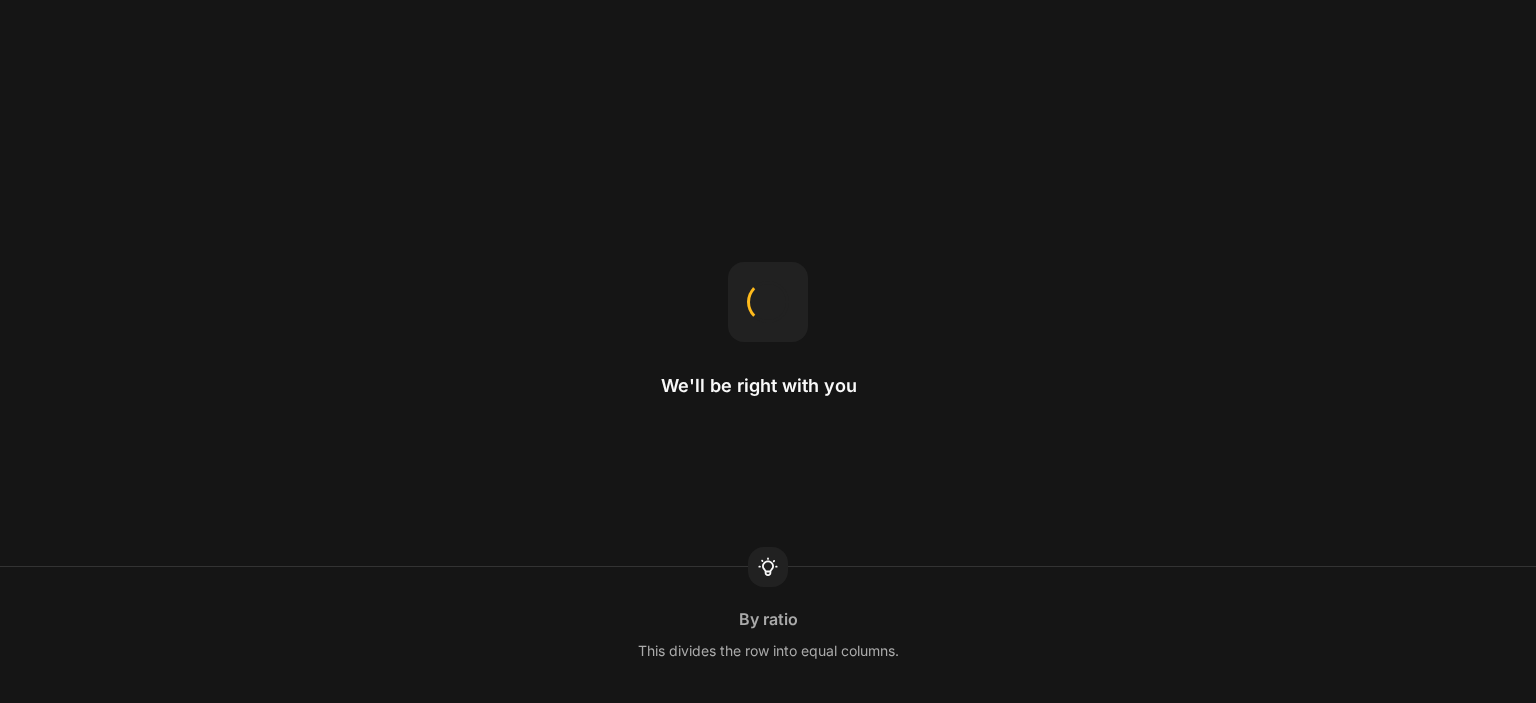 scroll, scrollTop: 0, scrollLeft: 0, axis: both 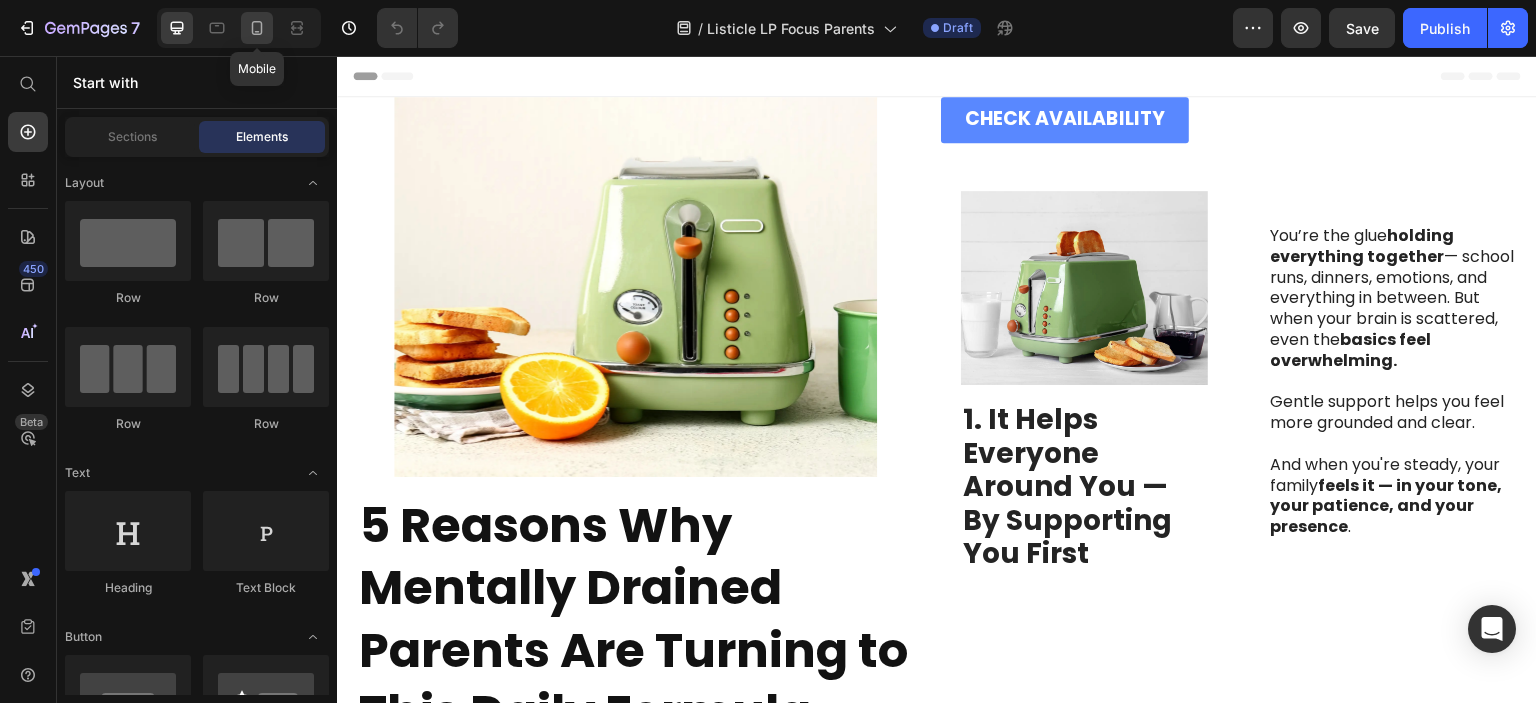 click 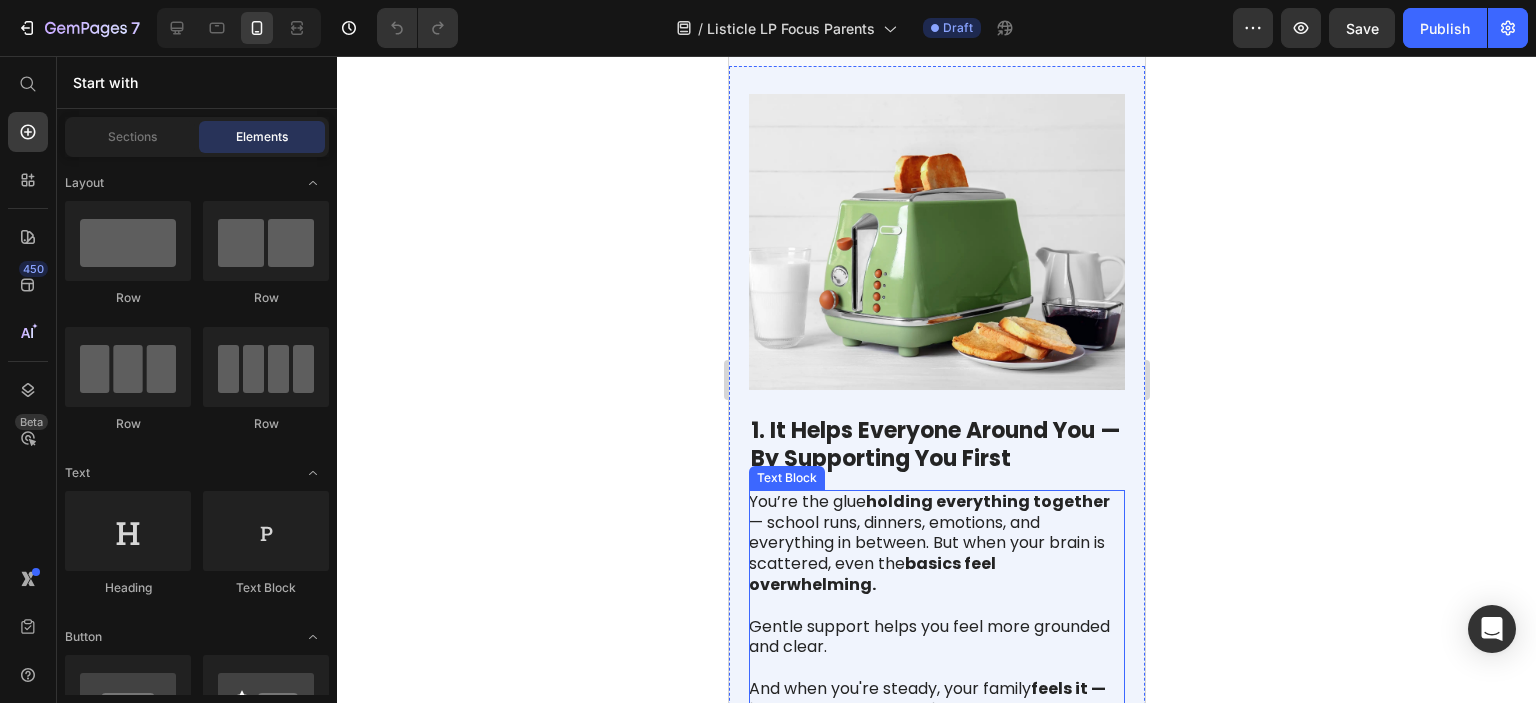 scroll, scrollTop: 600, scrollLeft: 0, axis: vertical 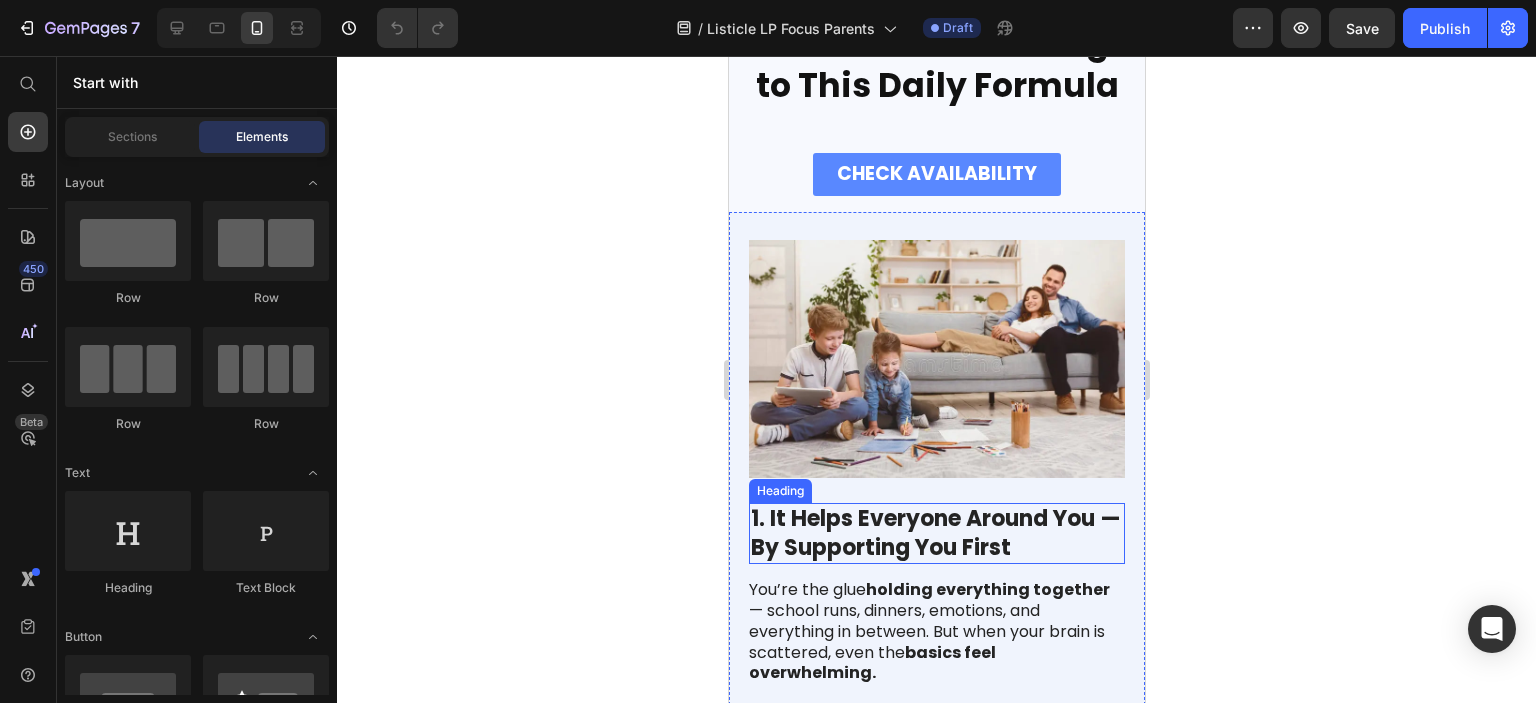 click on "1. It Helps Everyone Around You — By Supporting You First" at bounding box center [935, 533] 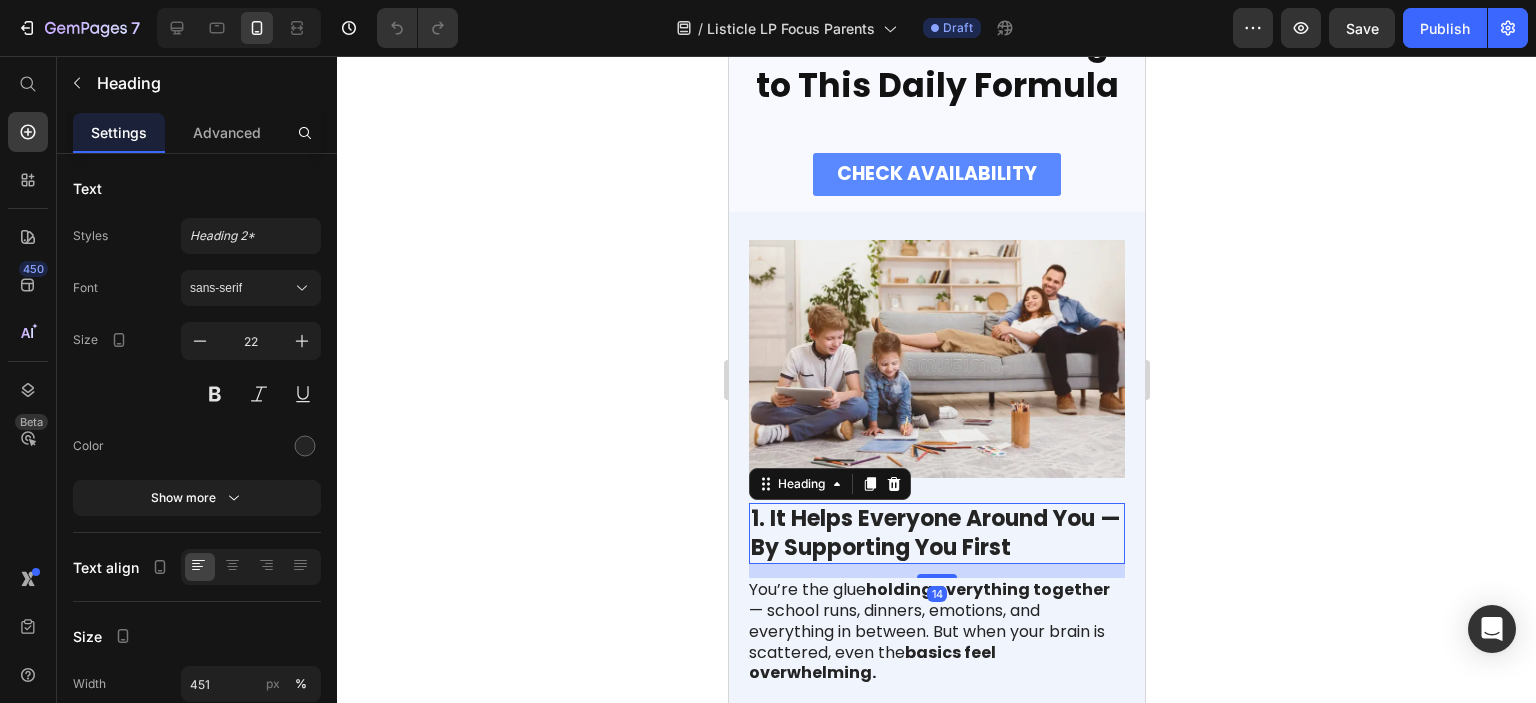 click on "1. It Helps Everyone Around You — By Supporting You First" at bounding box center [935, 533] 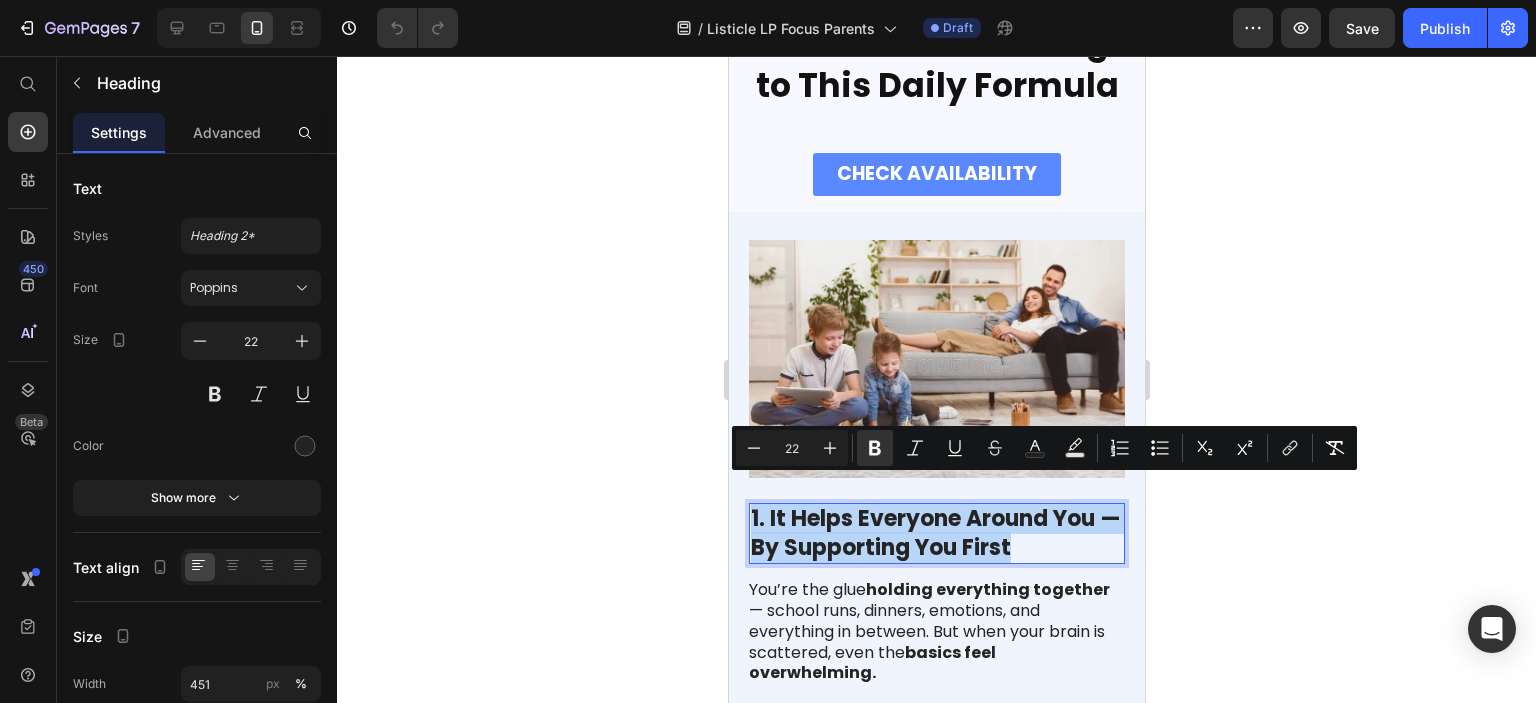 copy on "1. It Helps Everyone Around You — By Supporting You First" 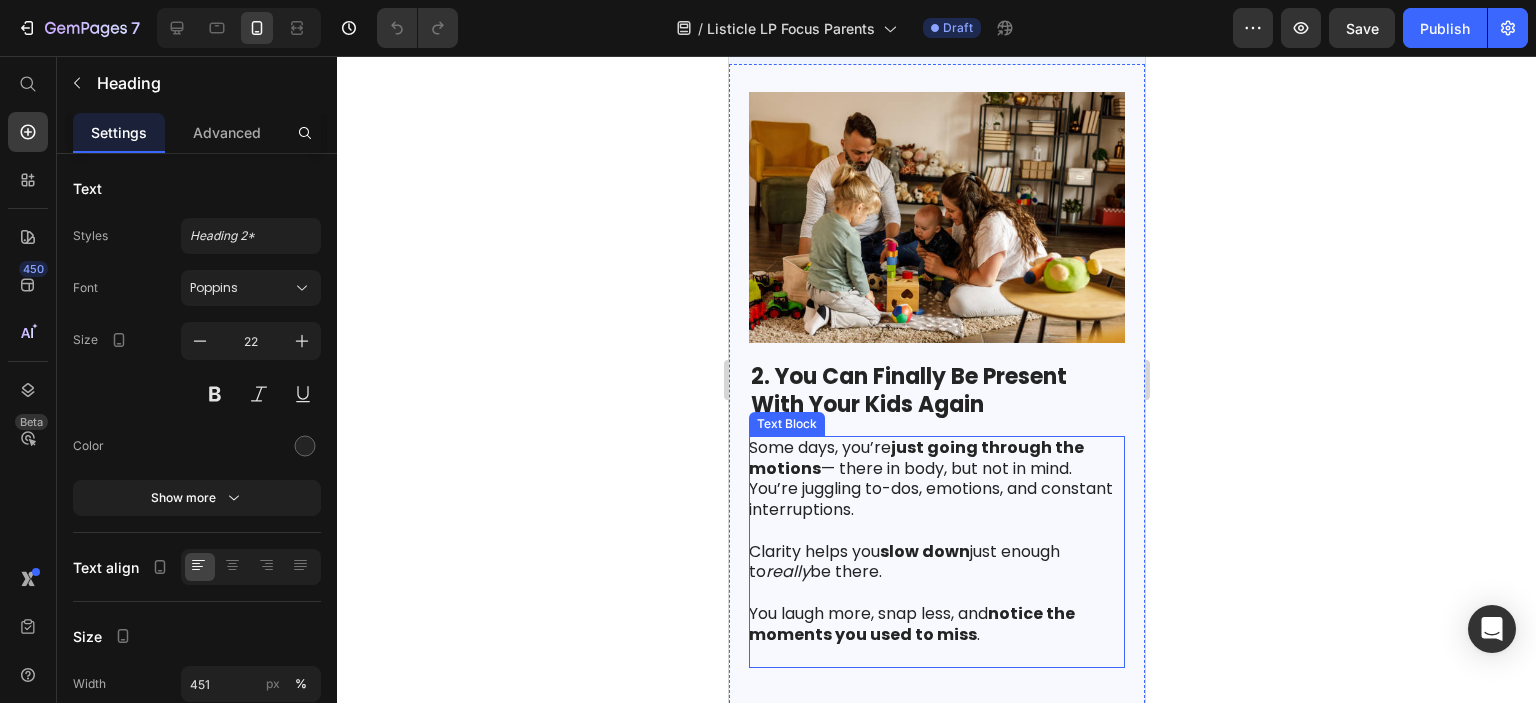 scroll, scrollTop: 1400, scrollLeft: 0, axis: vertical 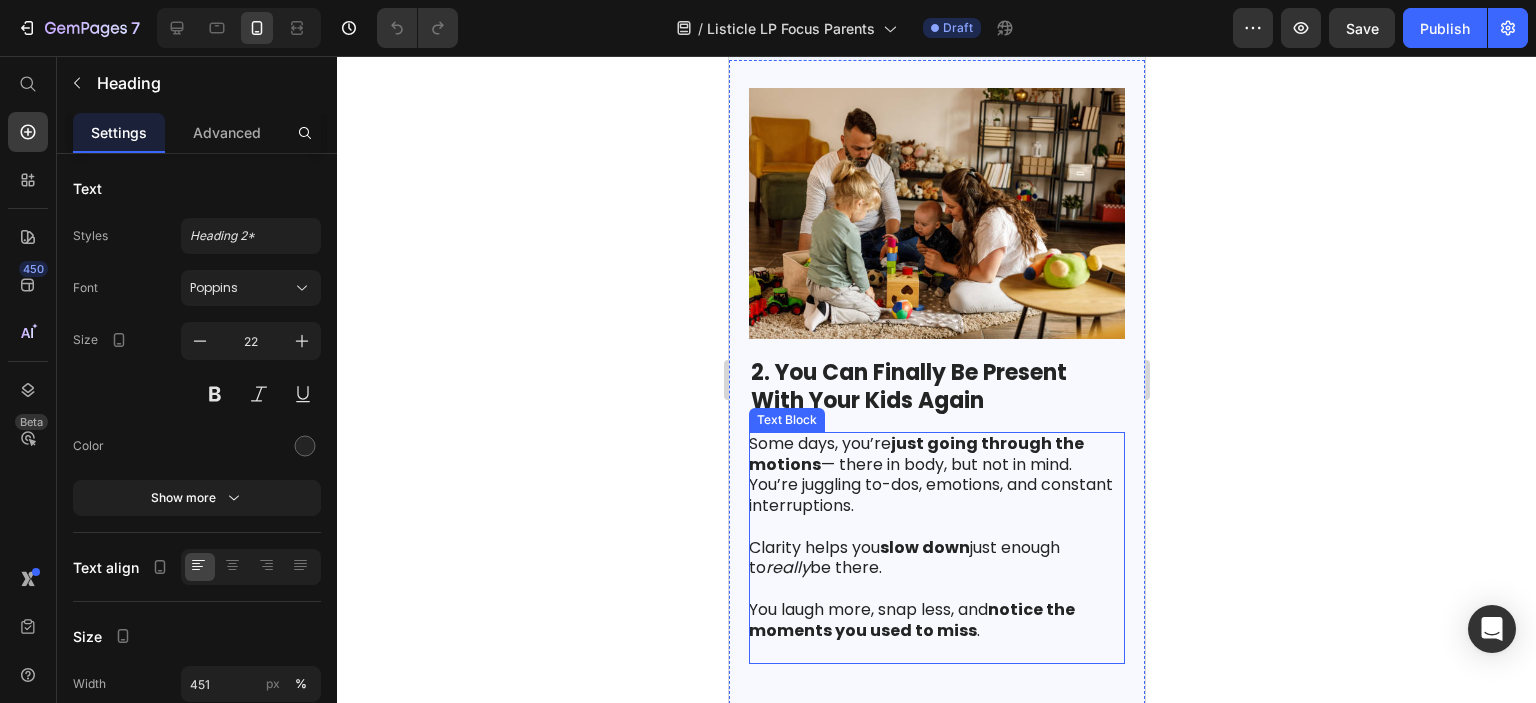 click on "2. You Can Finally Be Present With Your Kids Again" at bounding box center (908, 387) 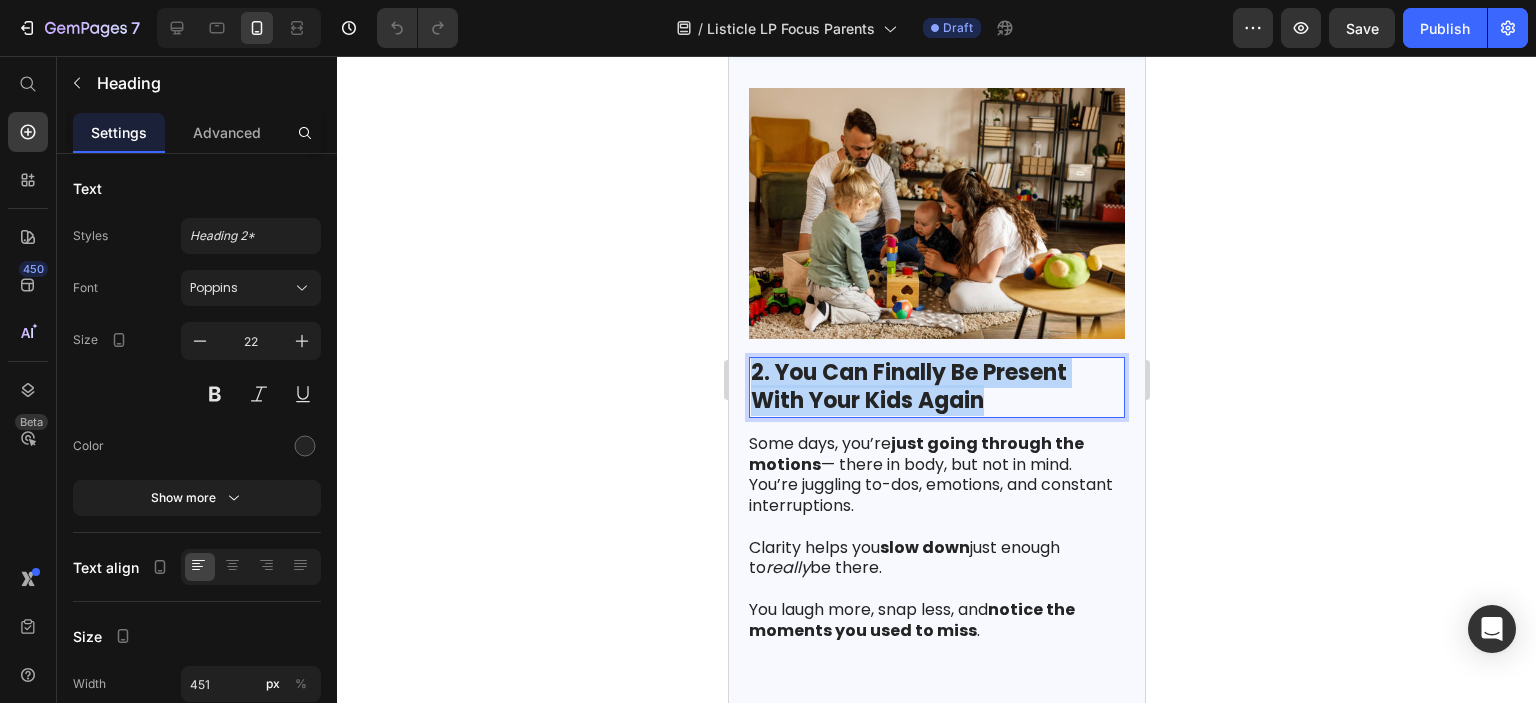 click on "2. You Can Finally Be Present With Your Kids Again" at bounding box center (908, 387) 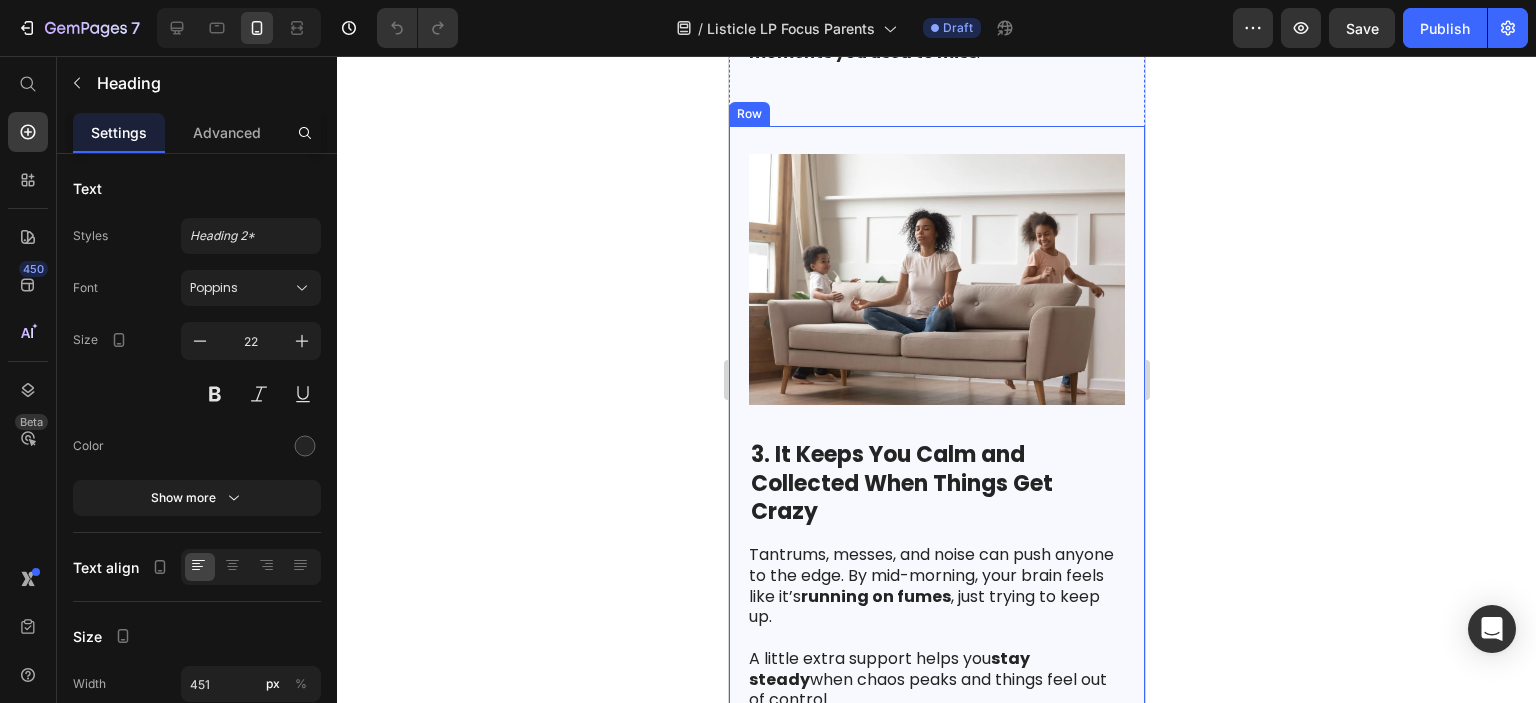 scroll, scrollTop: 2000, scrollLeft: 0, axis: vertical 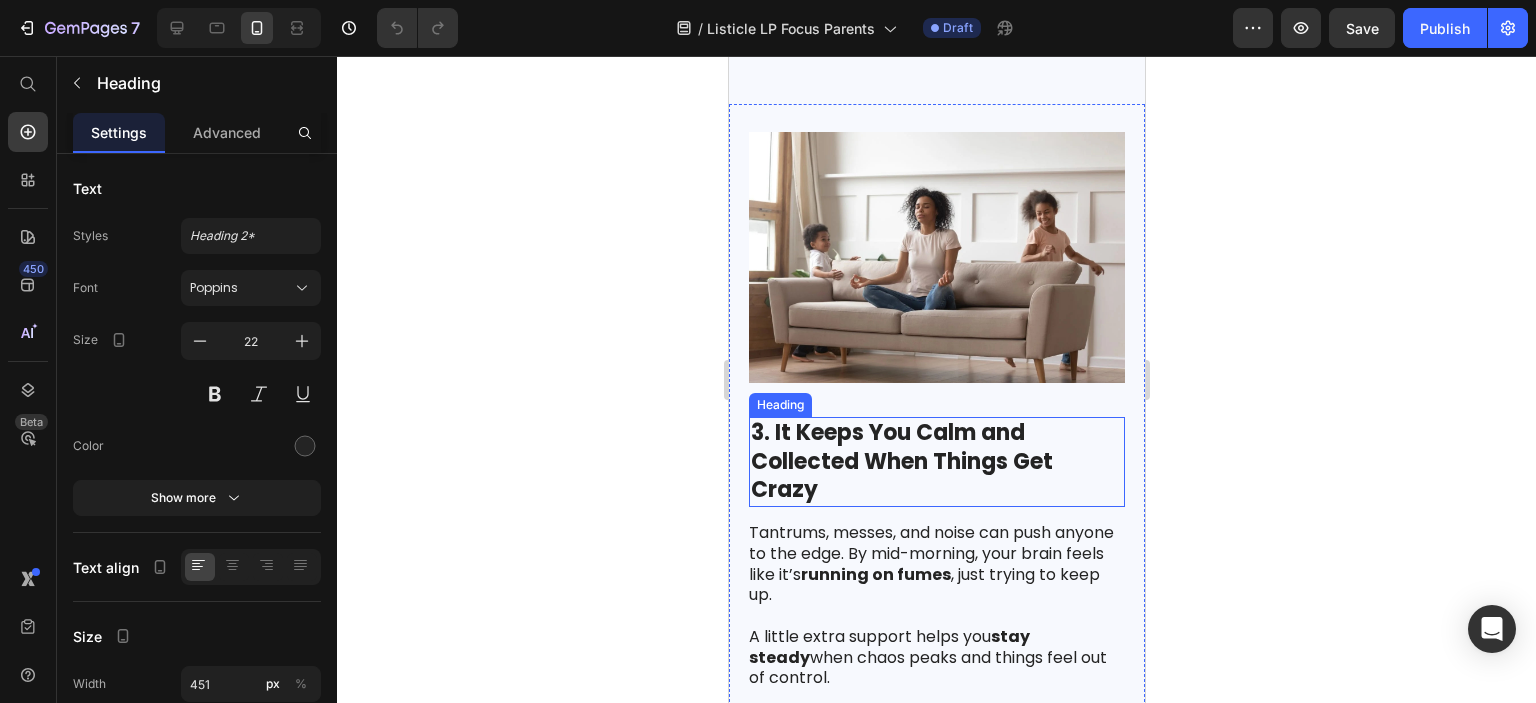 click on "3. It Keeps You Calm and Collected When Things Get Crazy" at bounding box center [936, 462] 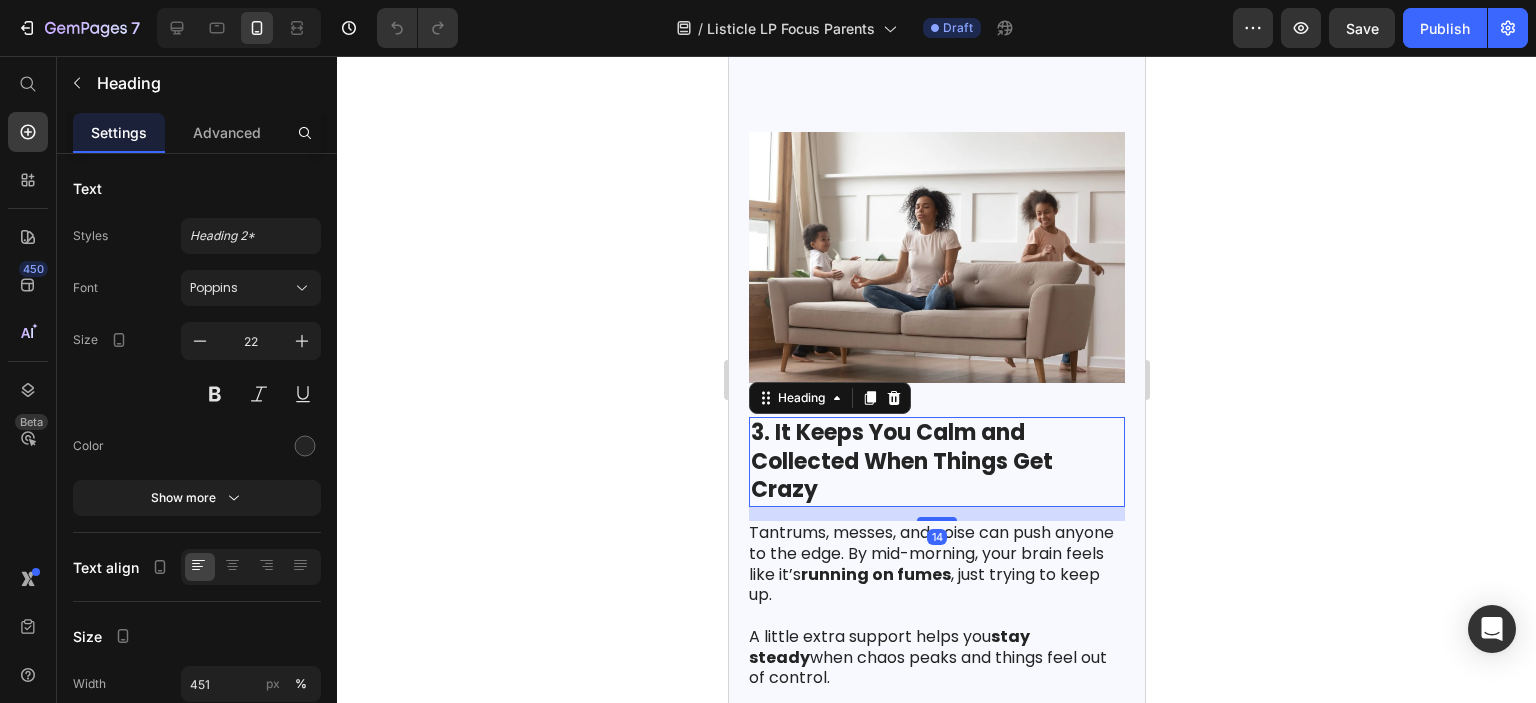 click on "3. It Keeps You Calm and Collected When Things Get Crazy" at bounding box center (936, 462) 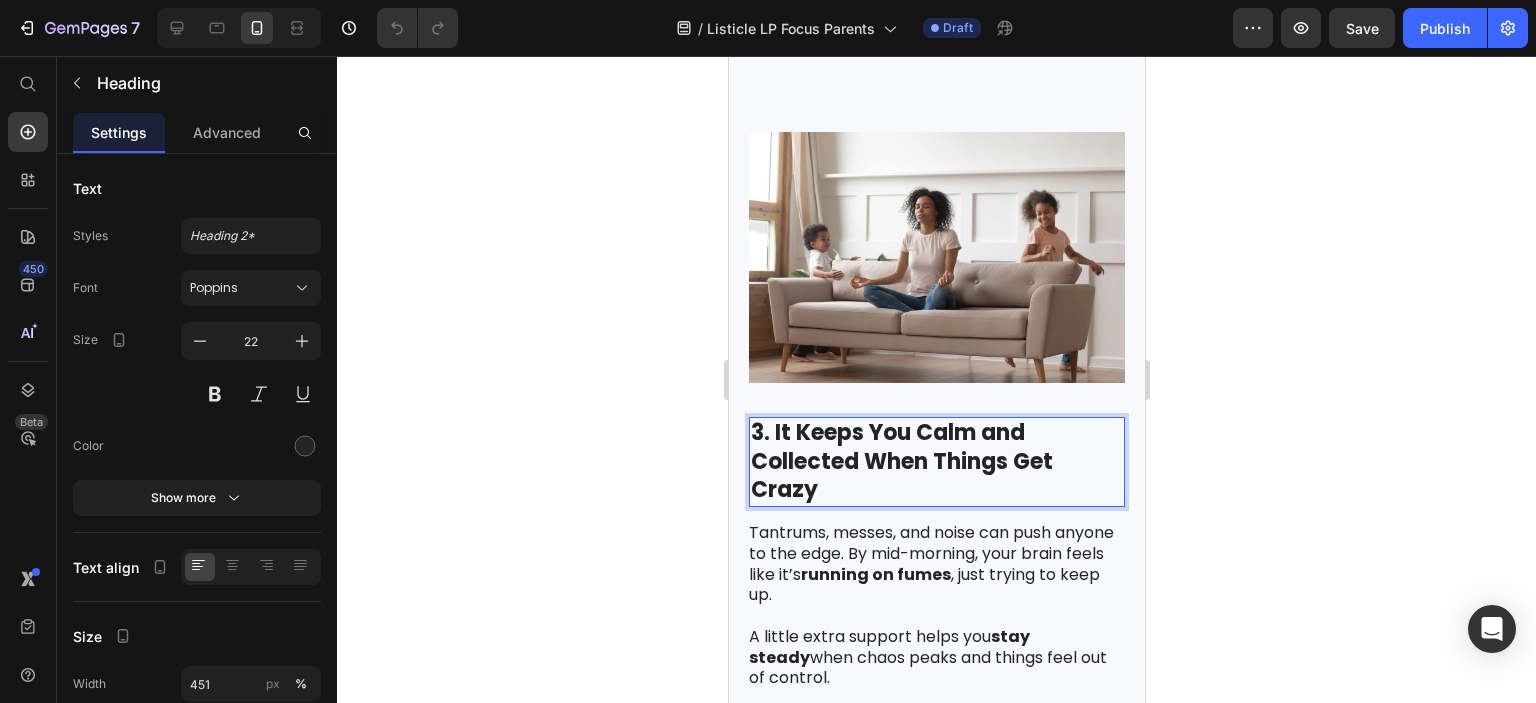 click on "3. It Keeps You Calm and Collected When Things Get Crazy" at bounding box center (936, 462) 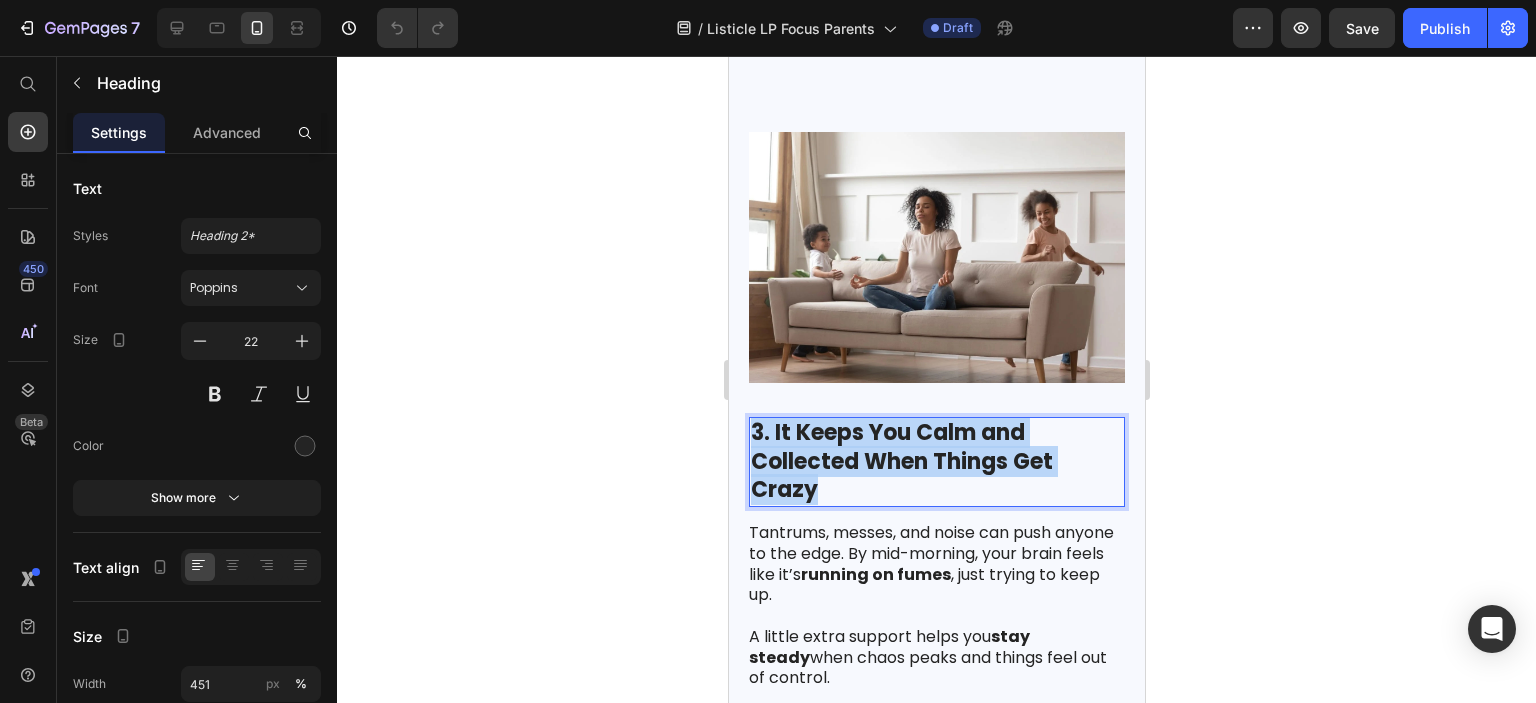 click on "3. It Keeps You Calm and Collected When Things Get Crazy" at bounding box center (936, 462) 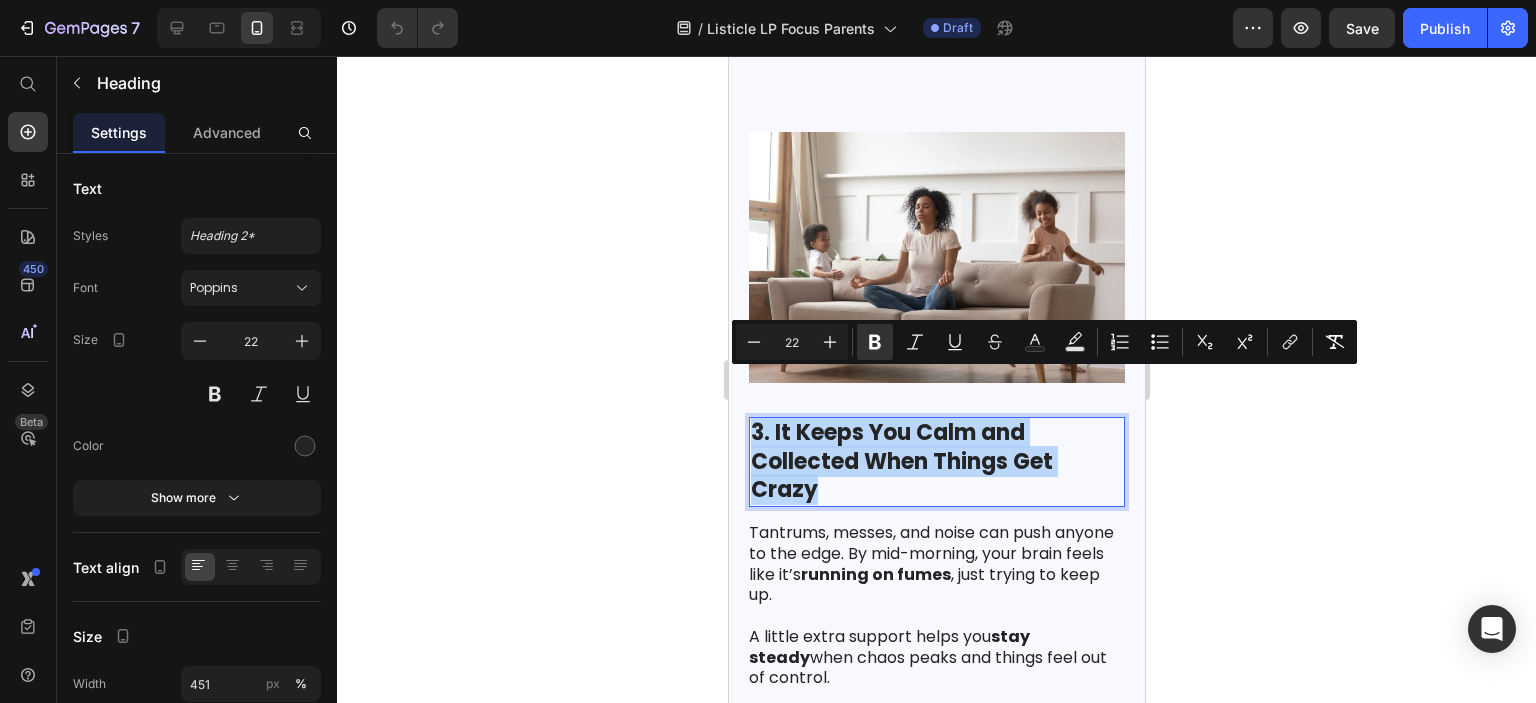 copy on "3. It Keeps You Calm and Collected When Things Get Crazy" 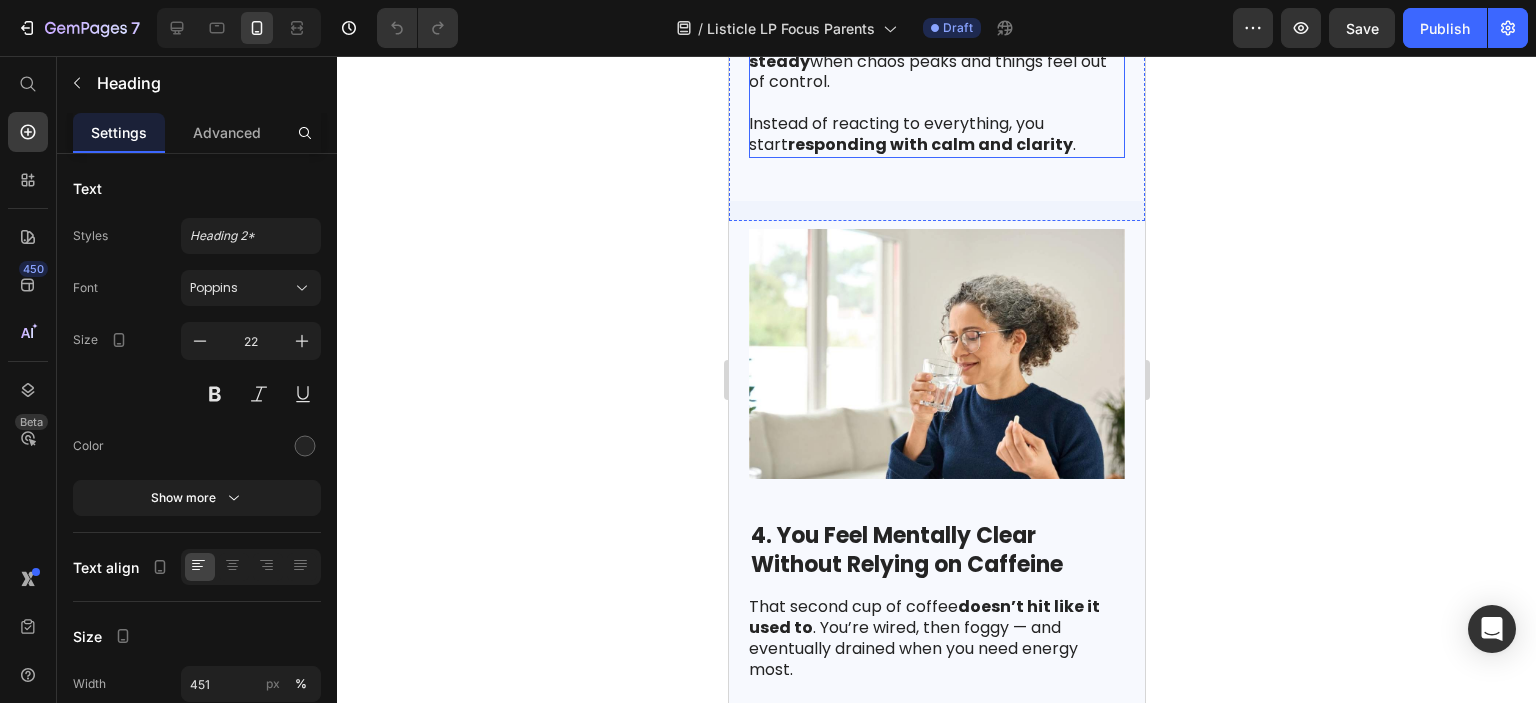 scroll, scrollTop: 2600, scrollLeft: 0, axis: vertical 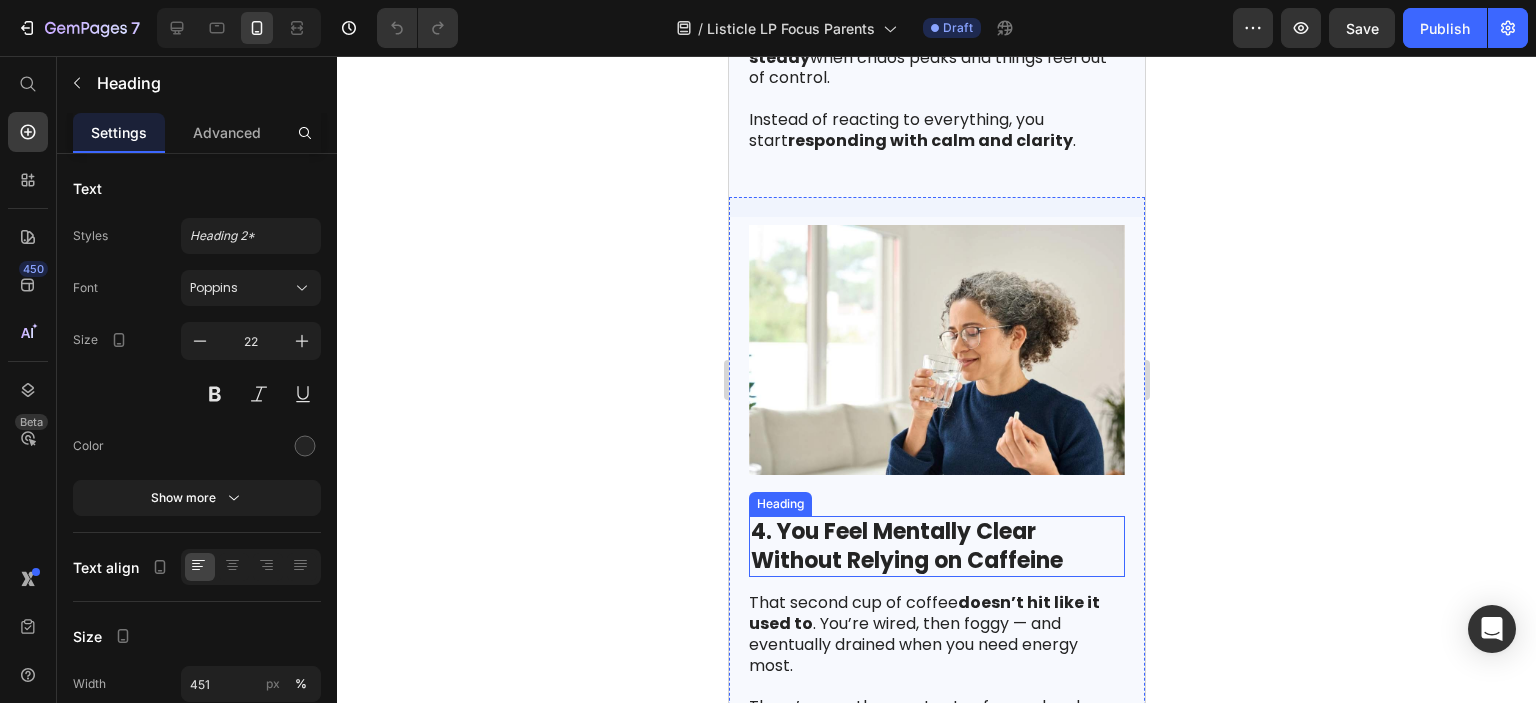 click on "That second cup of coffee  doesn’t hit like it used to . You’re wired, then foggy — and eventually drained when you need energy most." at bounding box center [935, 634] 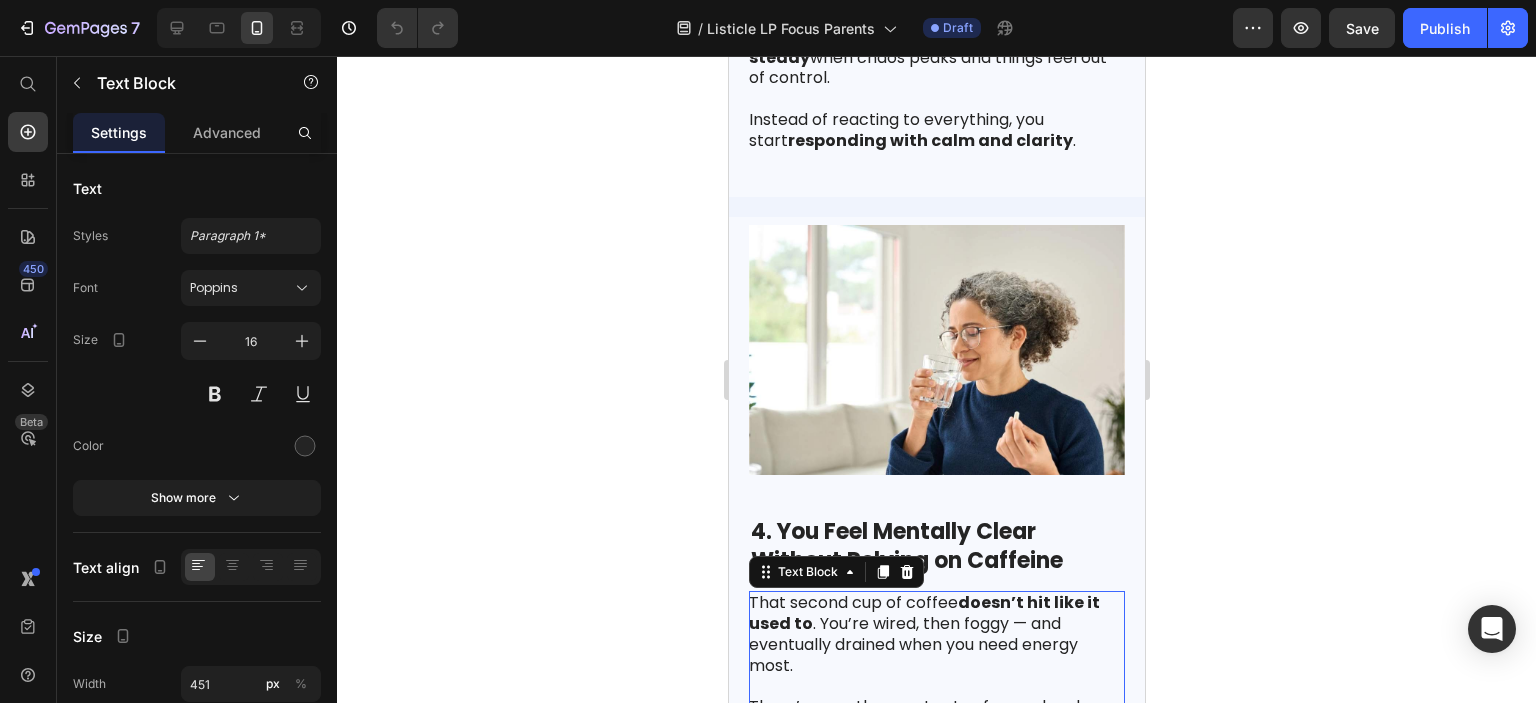 click on "4. You Feel Mentally Clear Without Relying on Caffeine" at bounding box center [906, 546] 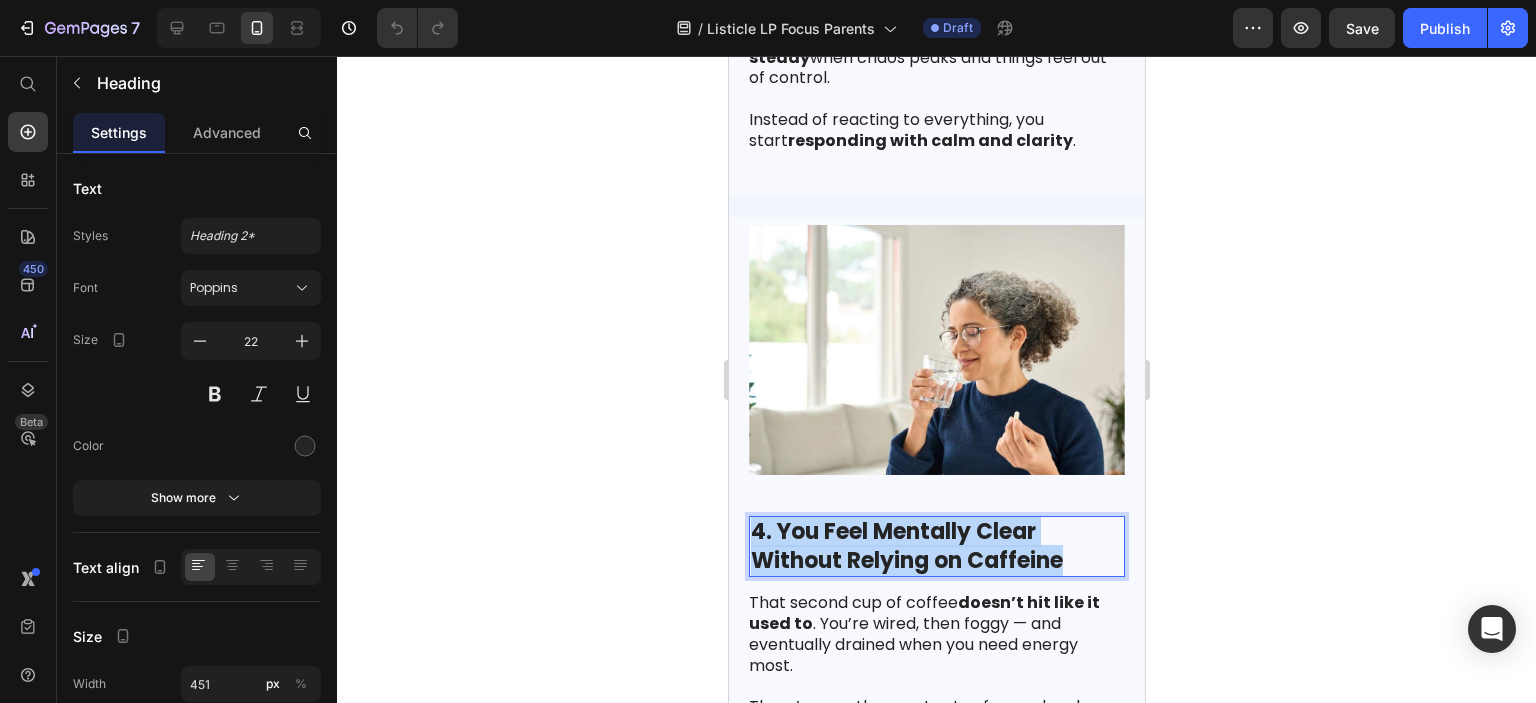 click on "4. You Feel Mentally Clear Without Relying on Caffeine" at bounding box center [906, 546] 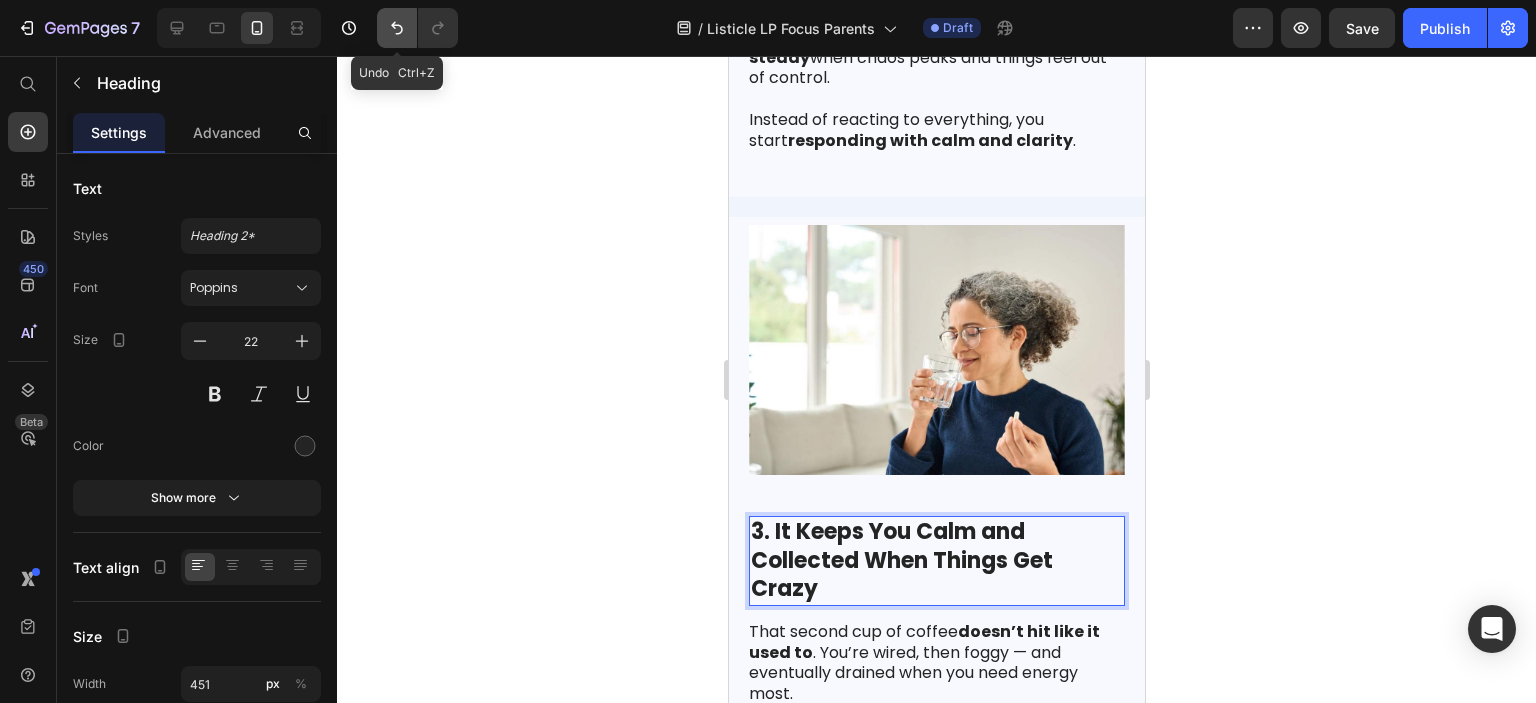 click 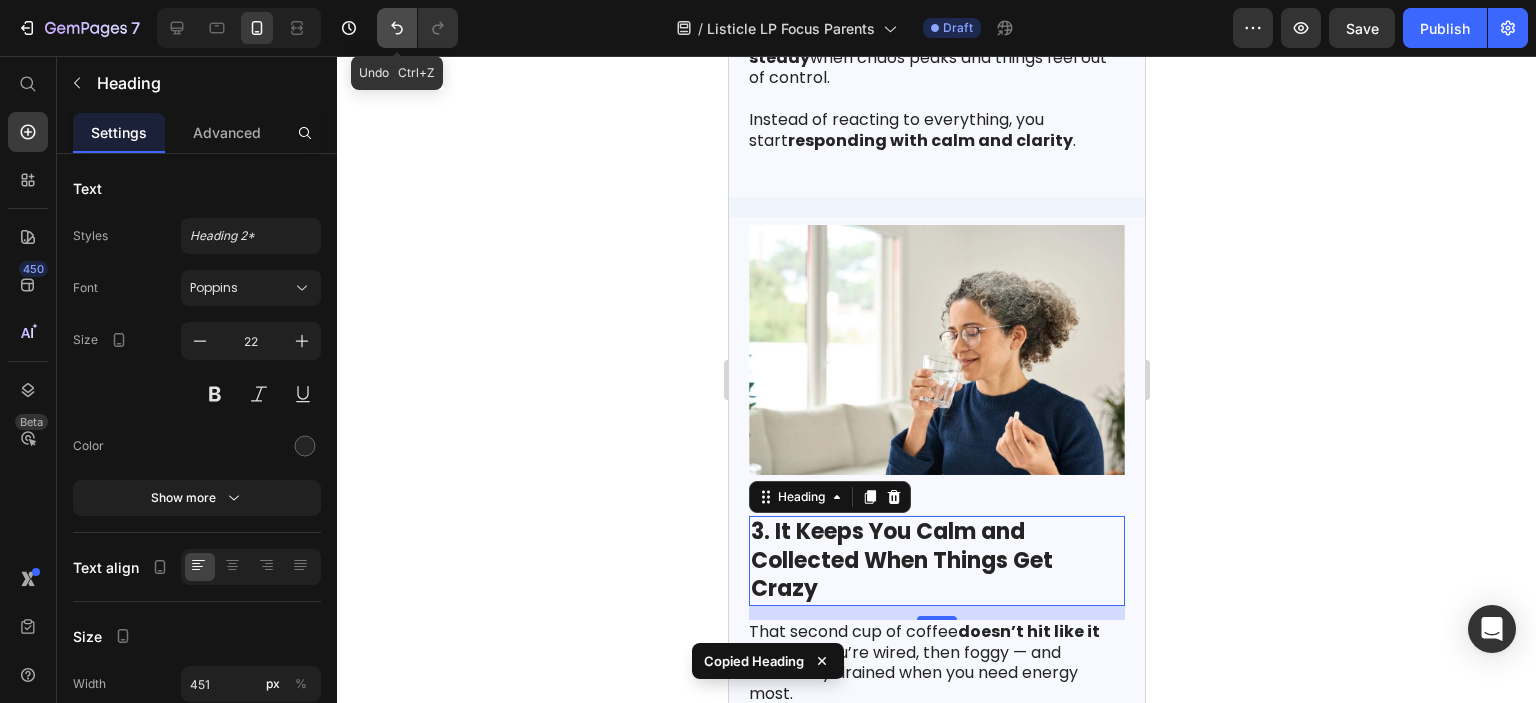 click 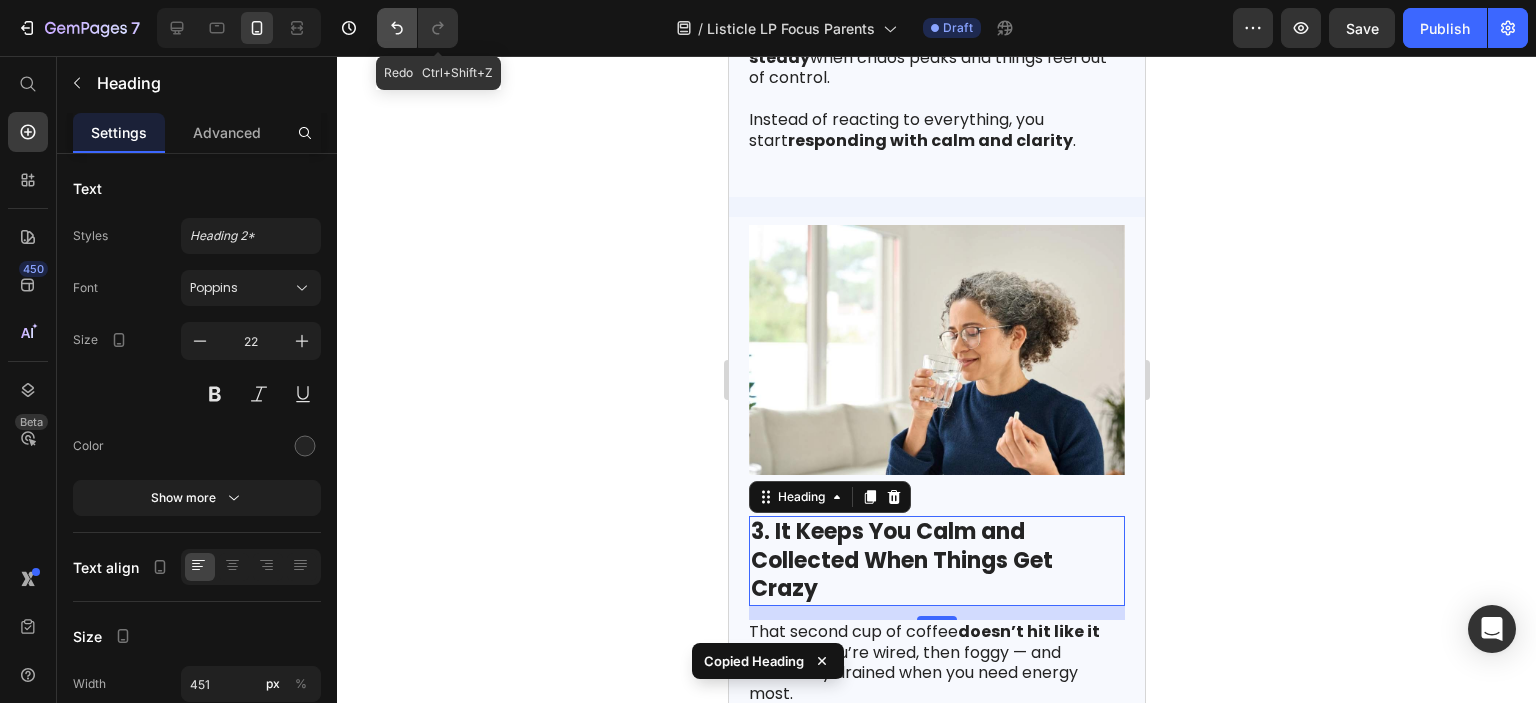 click 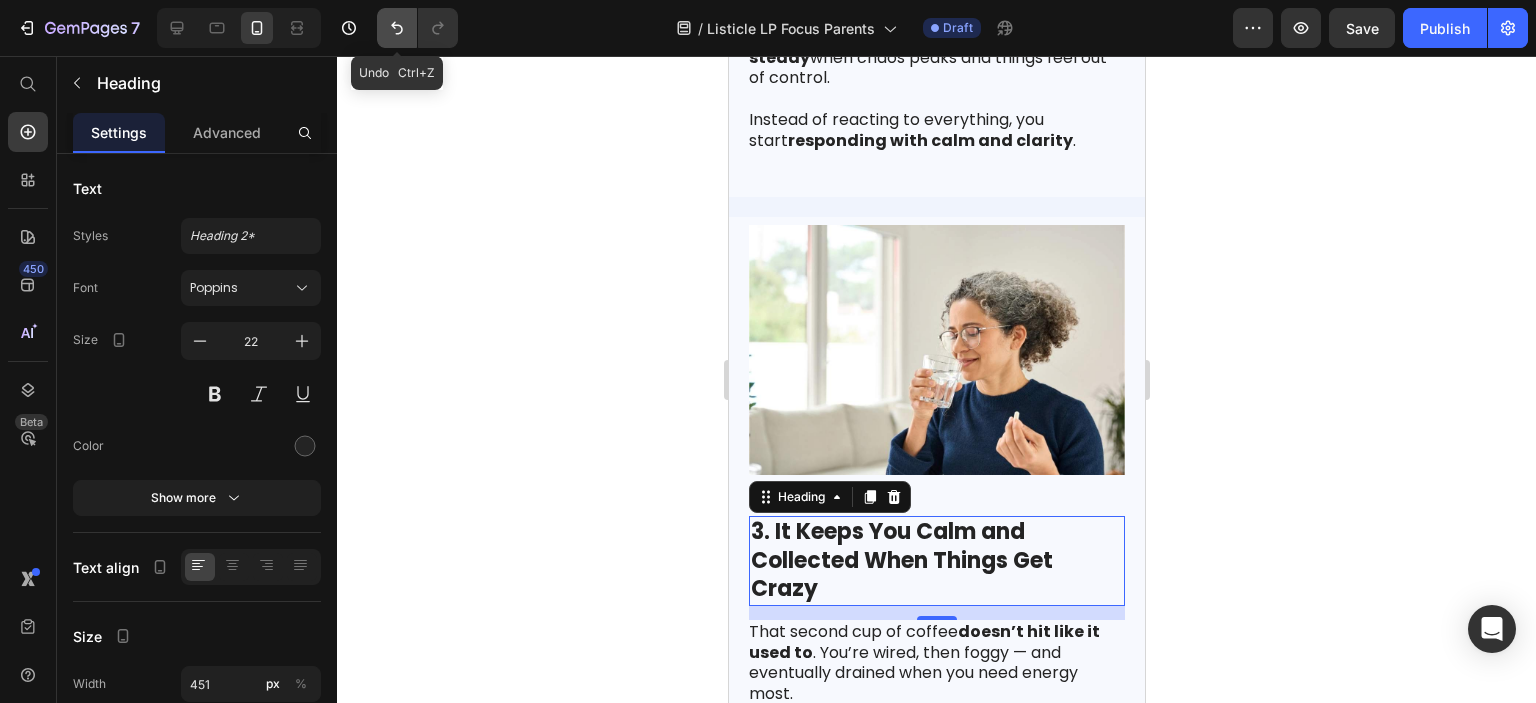 click 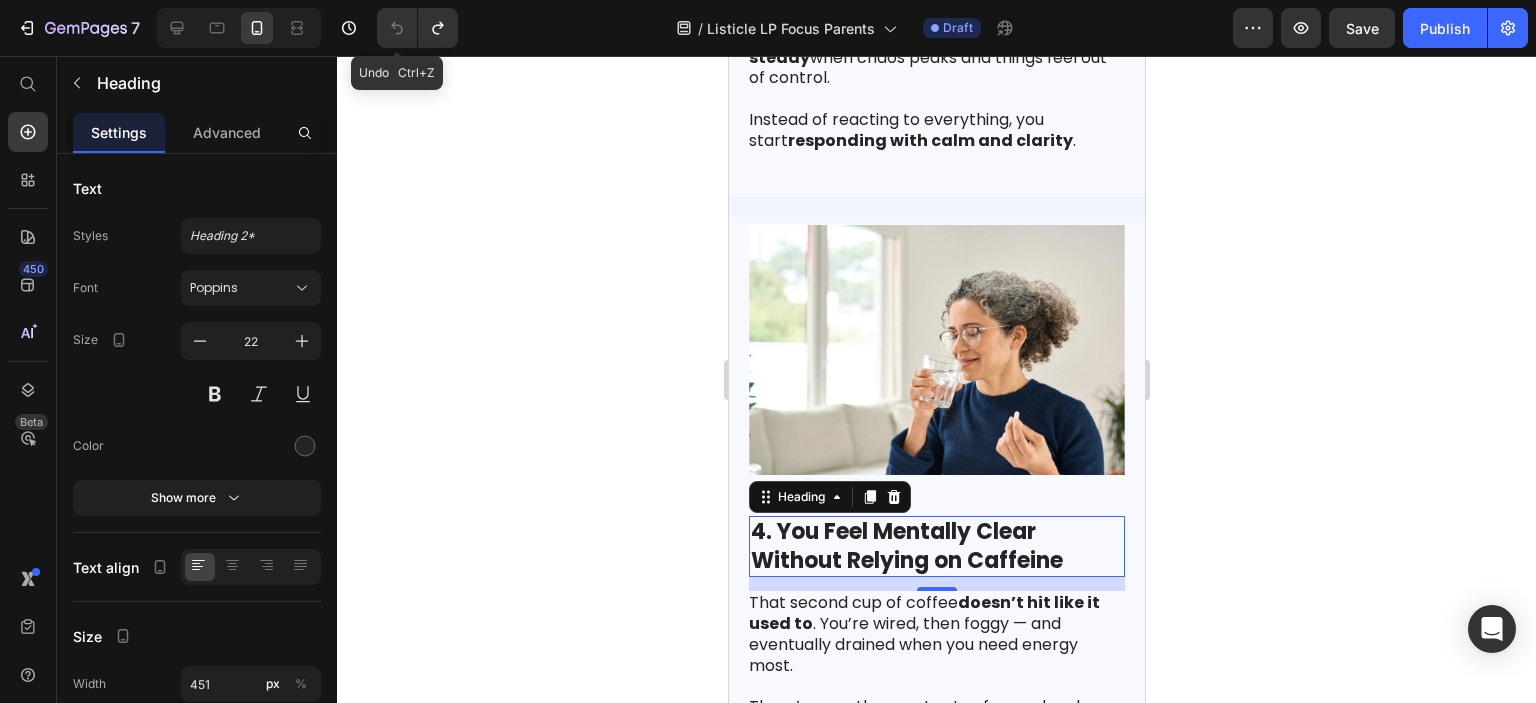 click 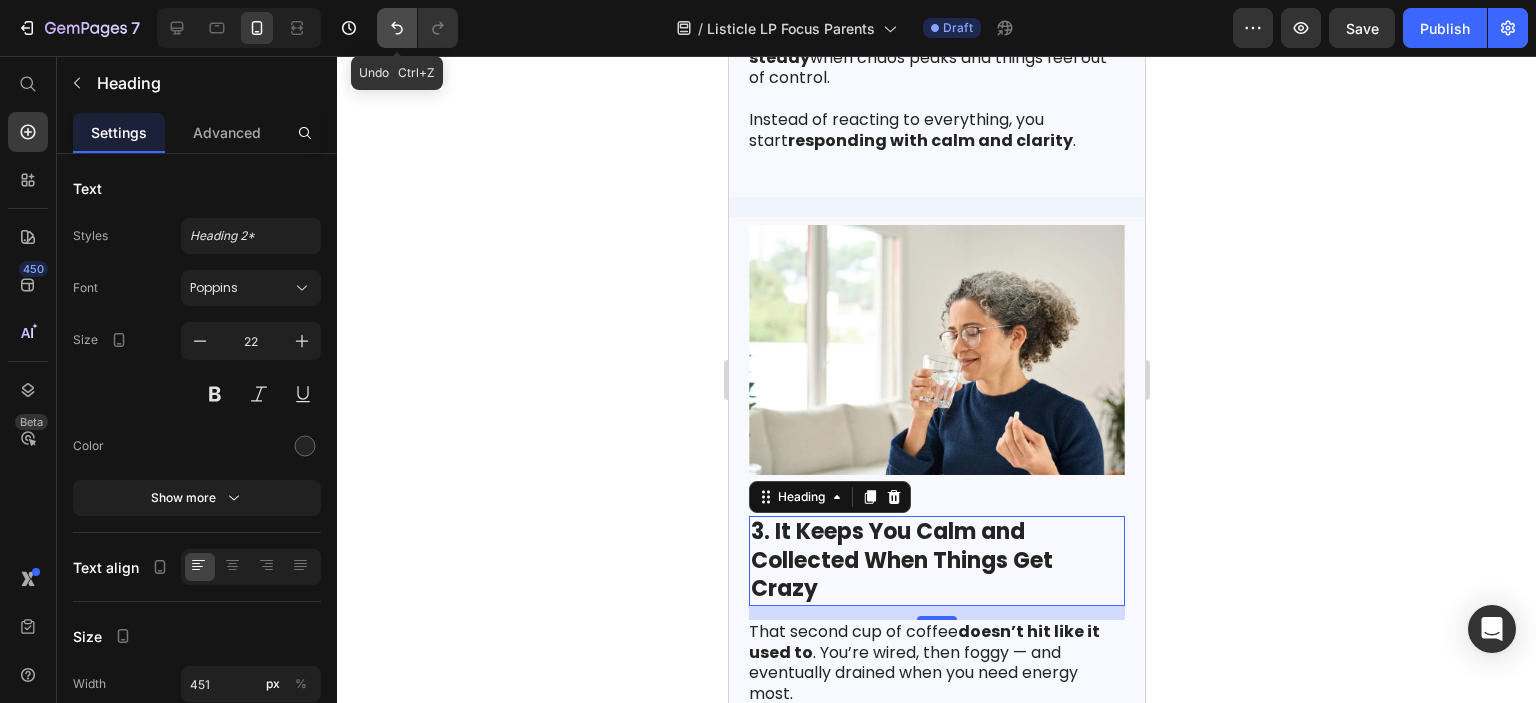 click 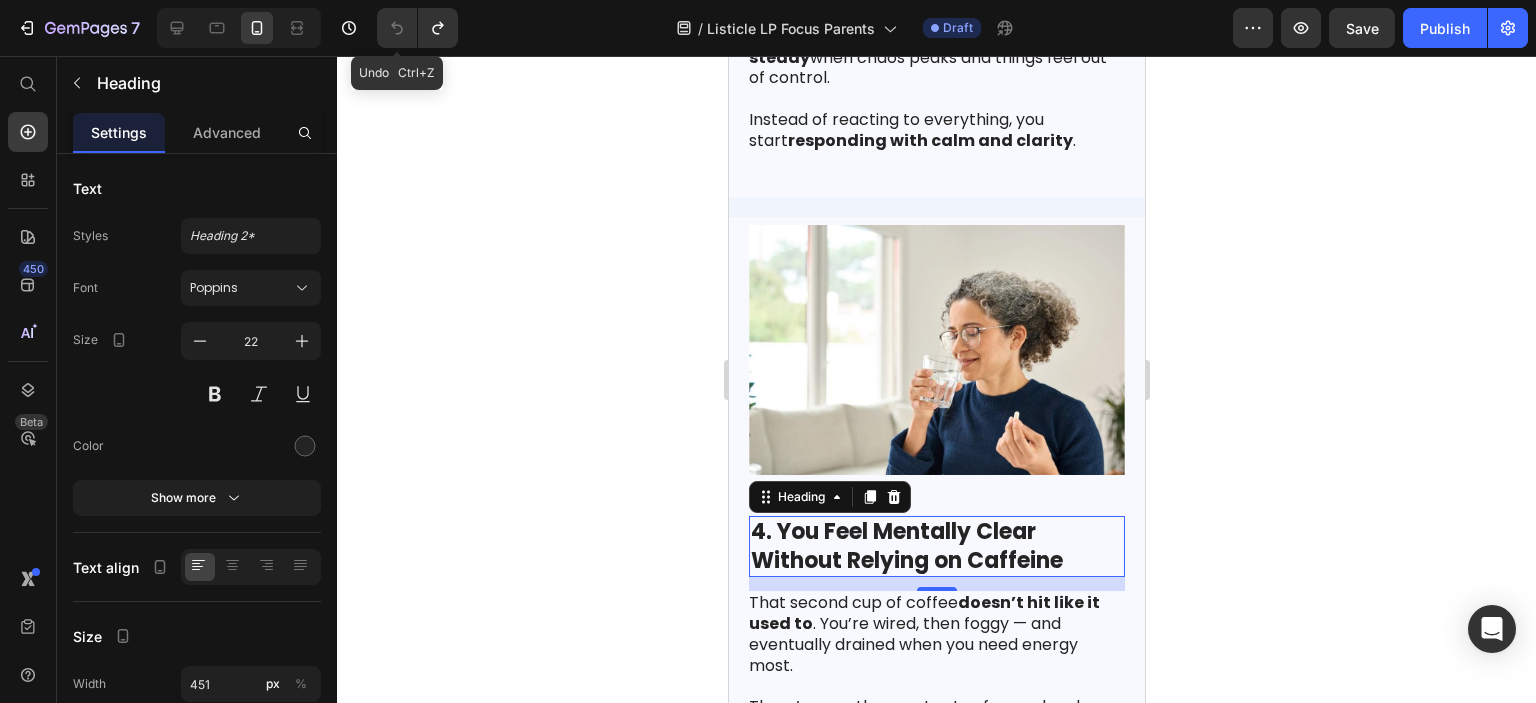 click 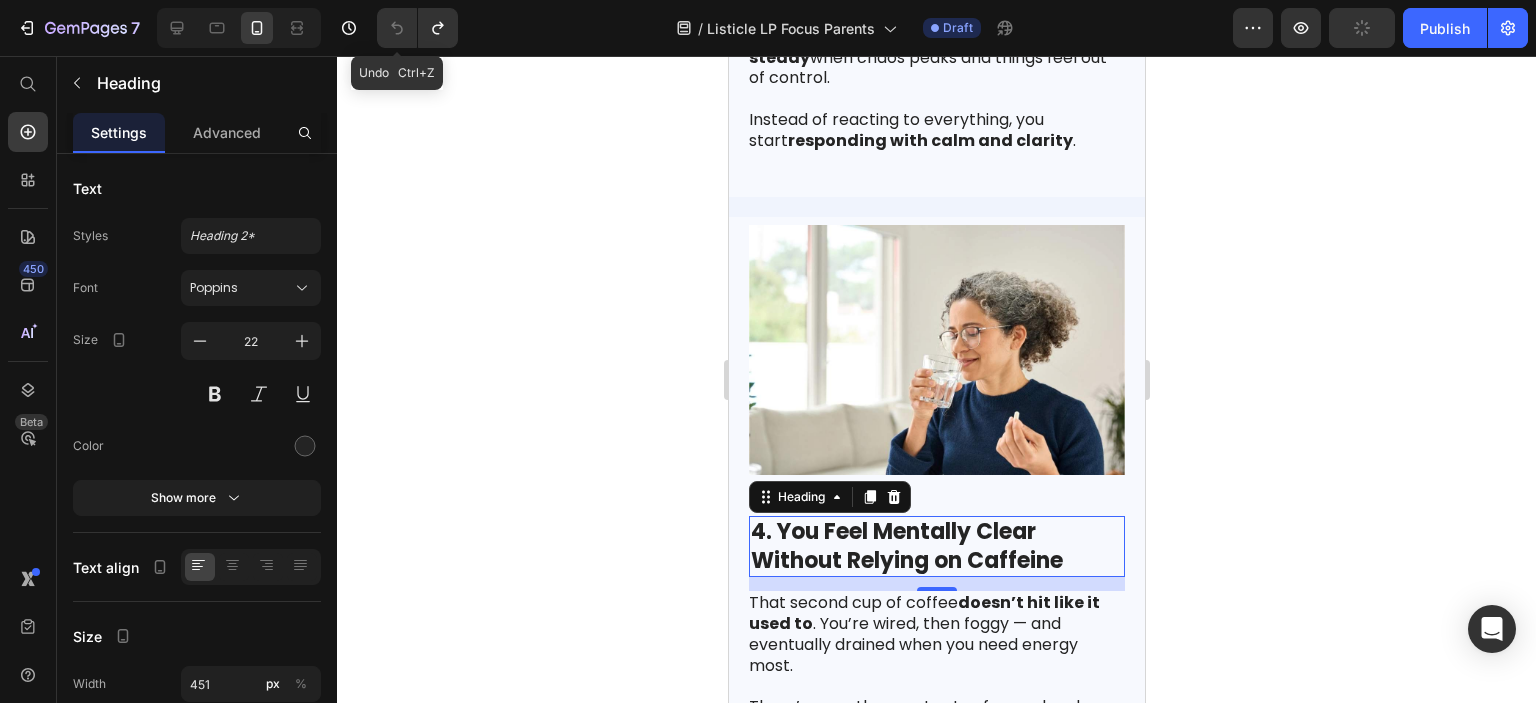 click 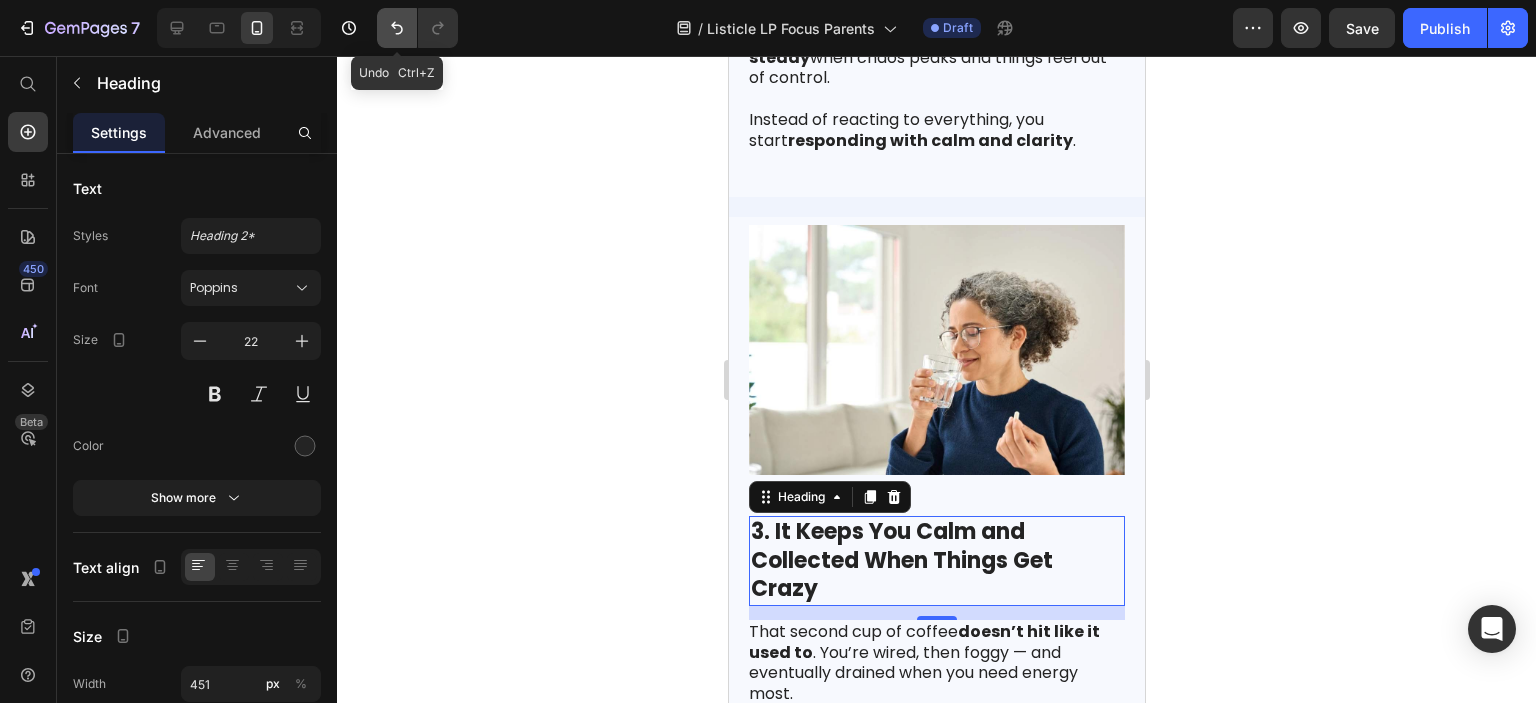click 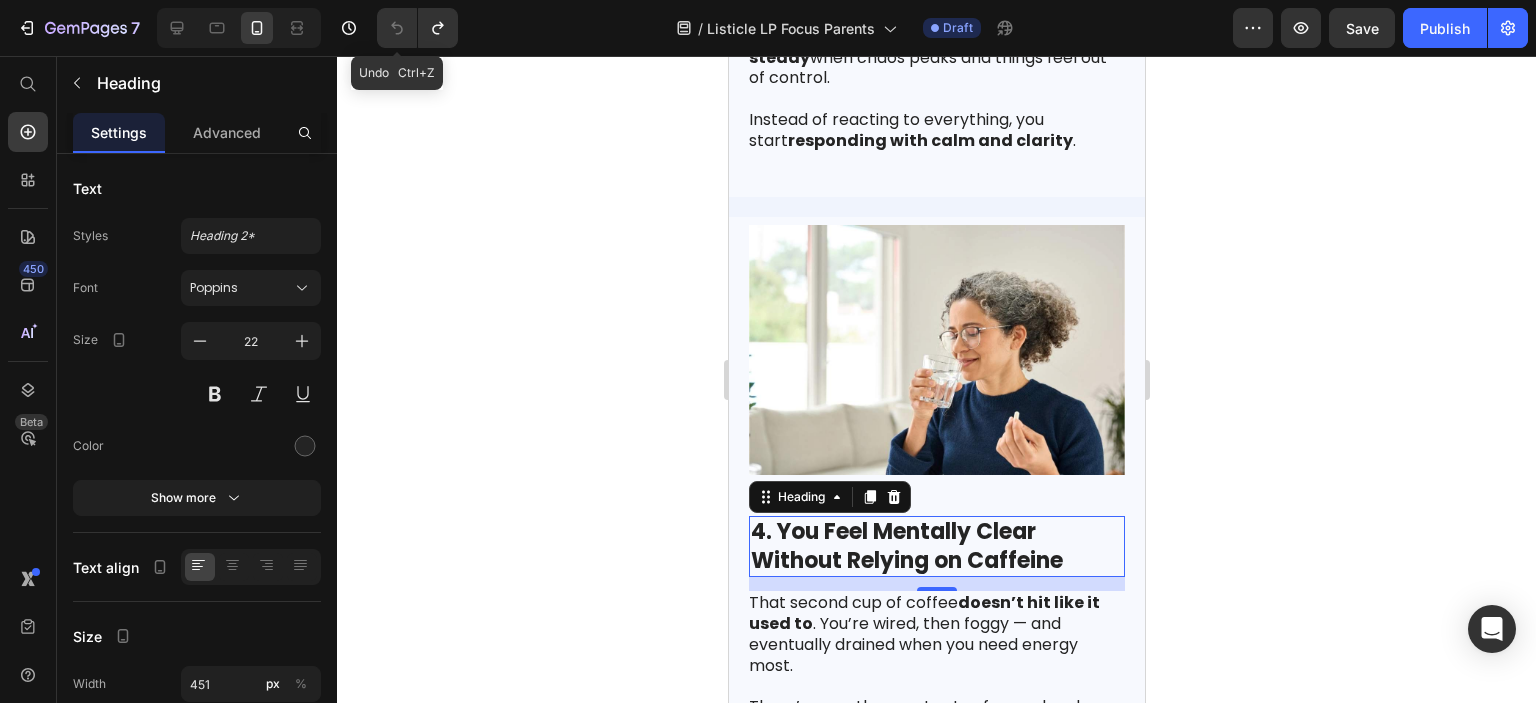 click 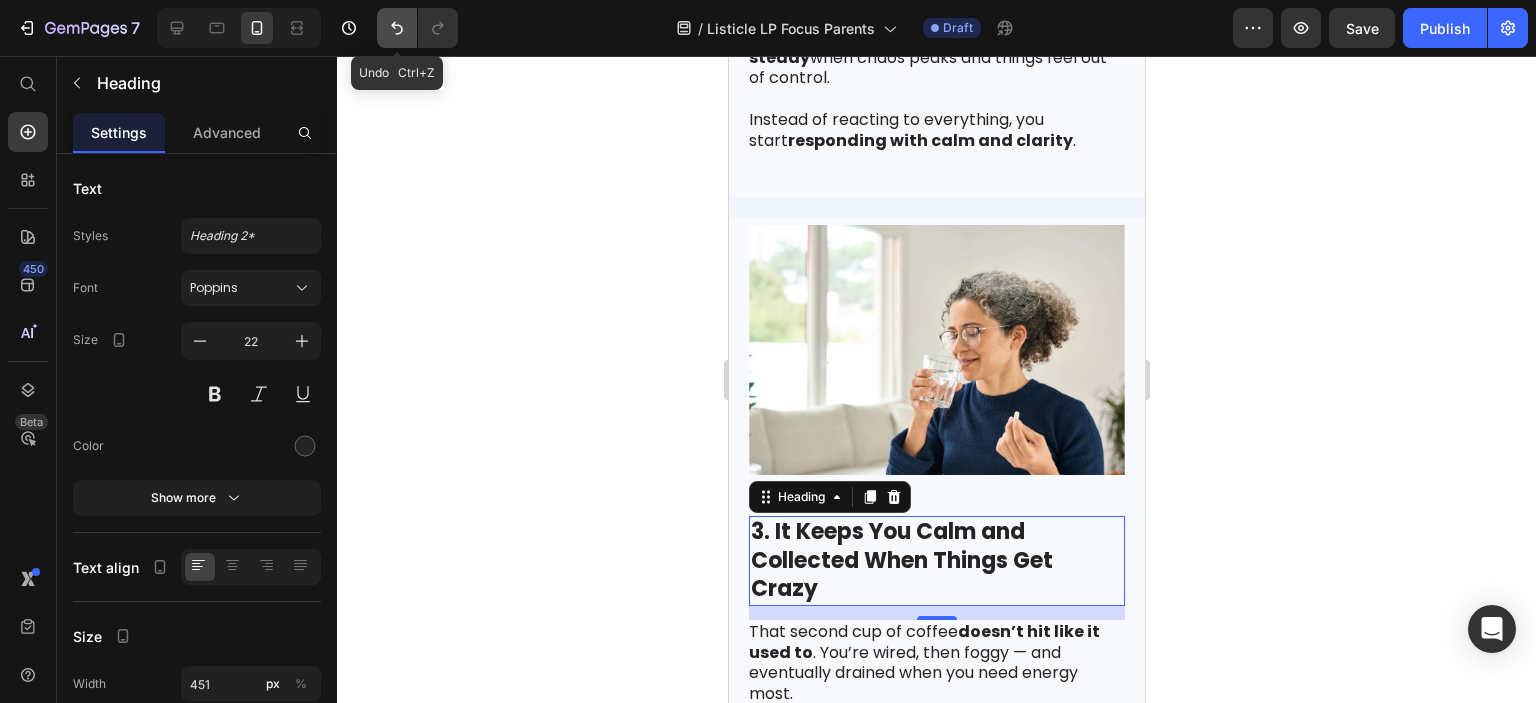 click 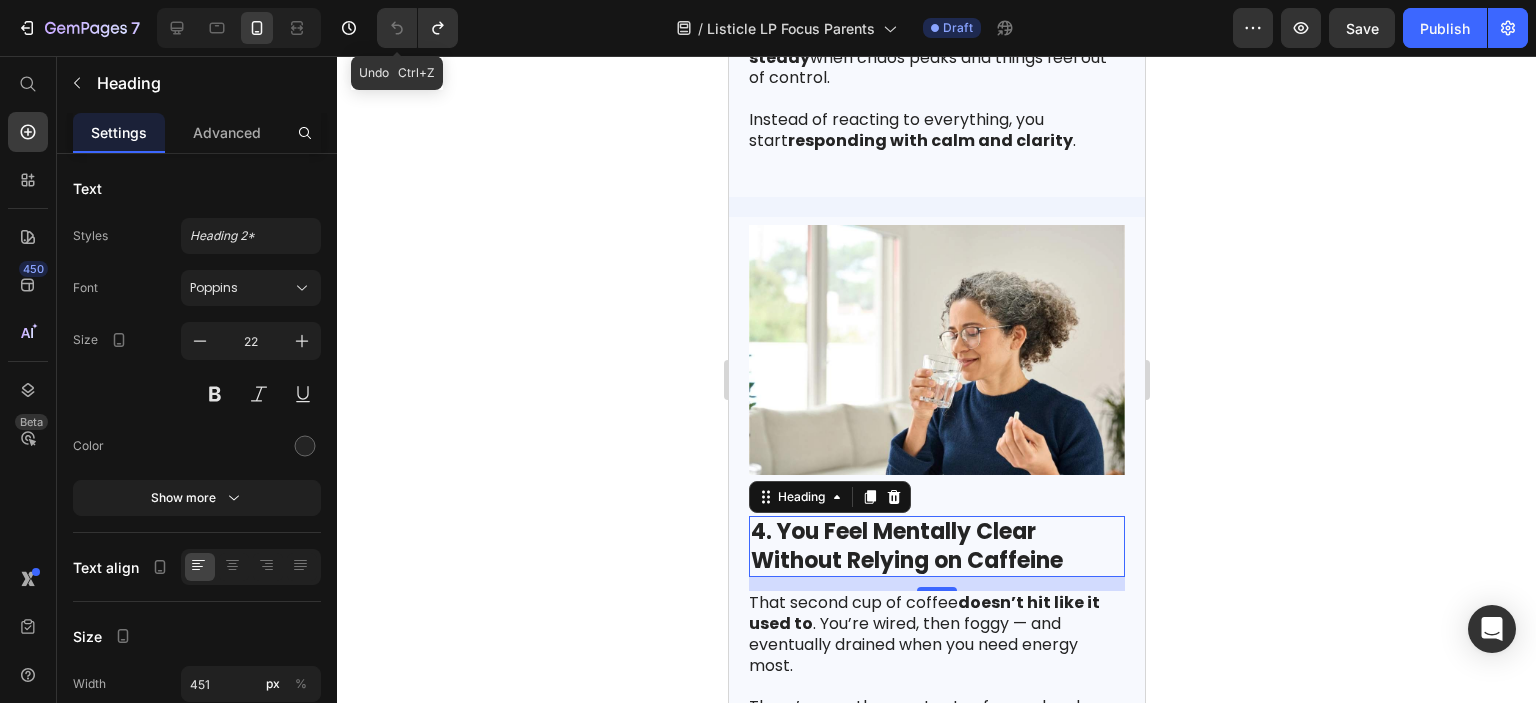 click 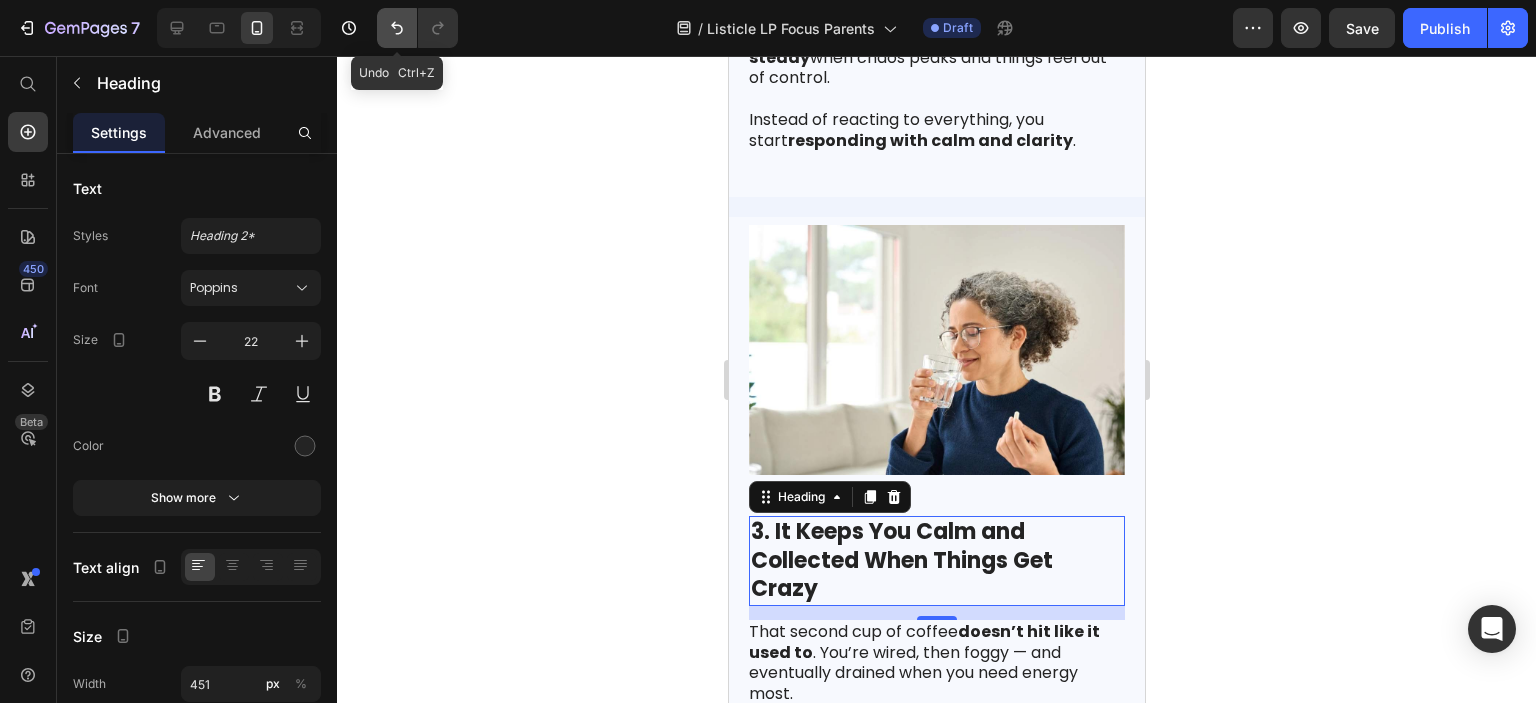 click 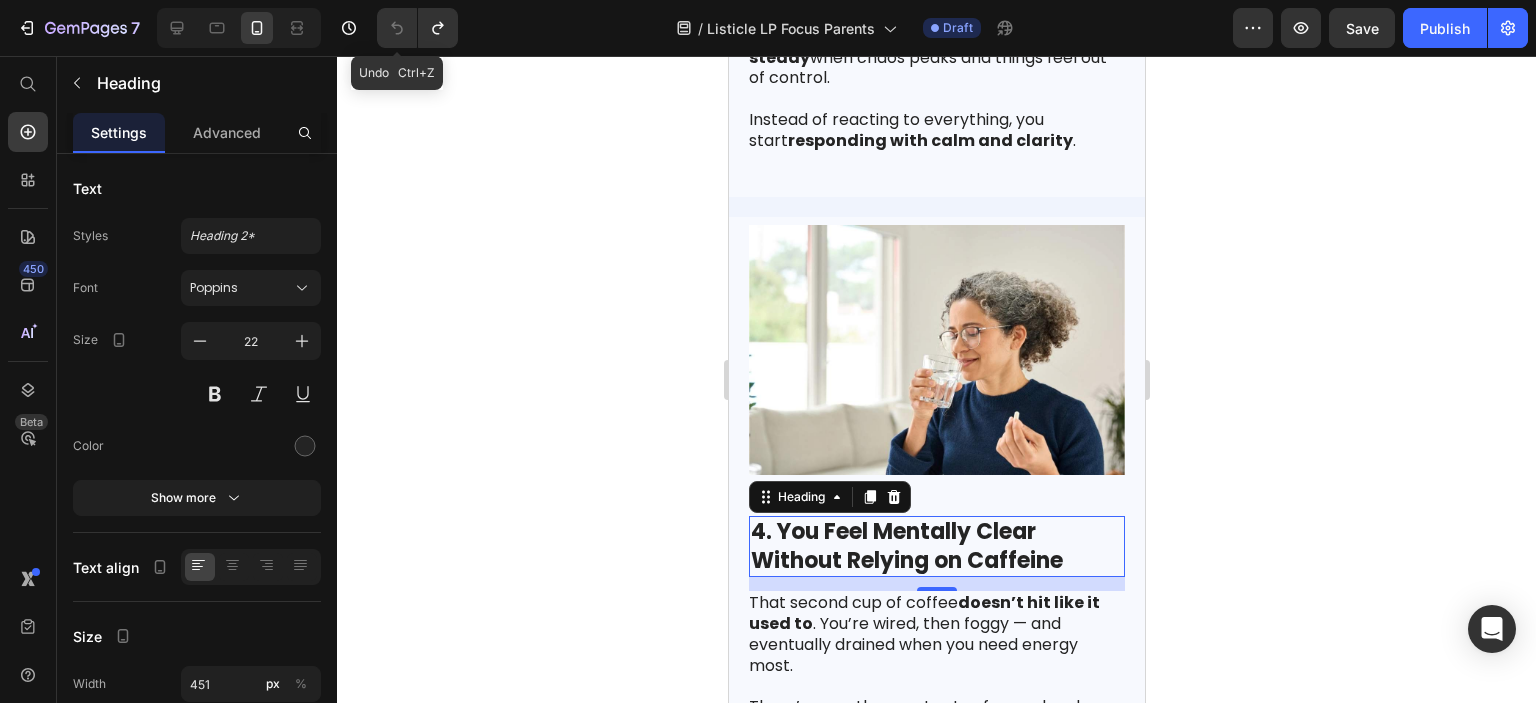 click 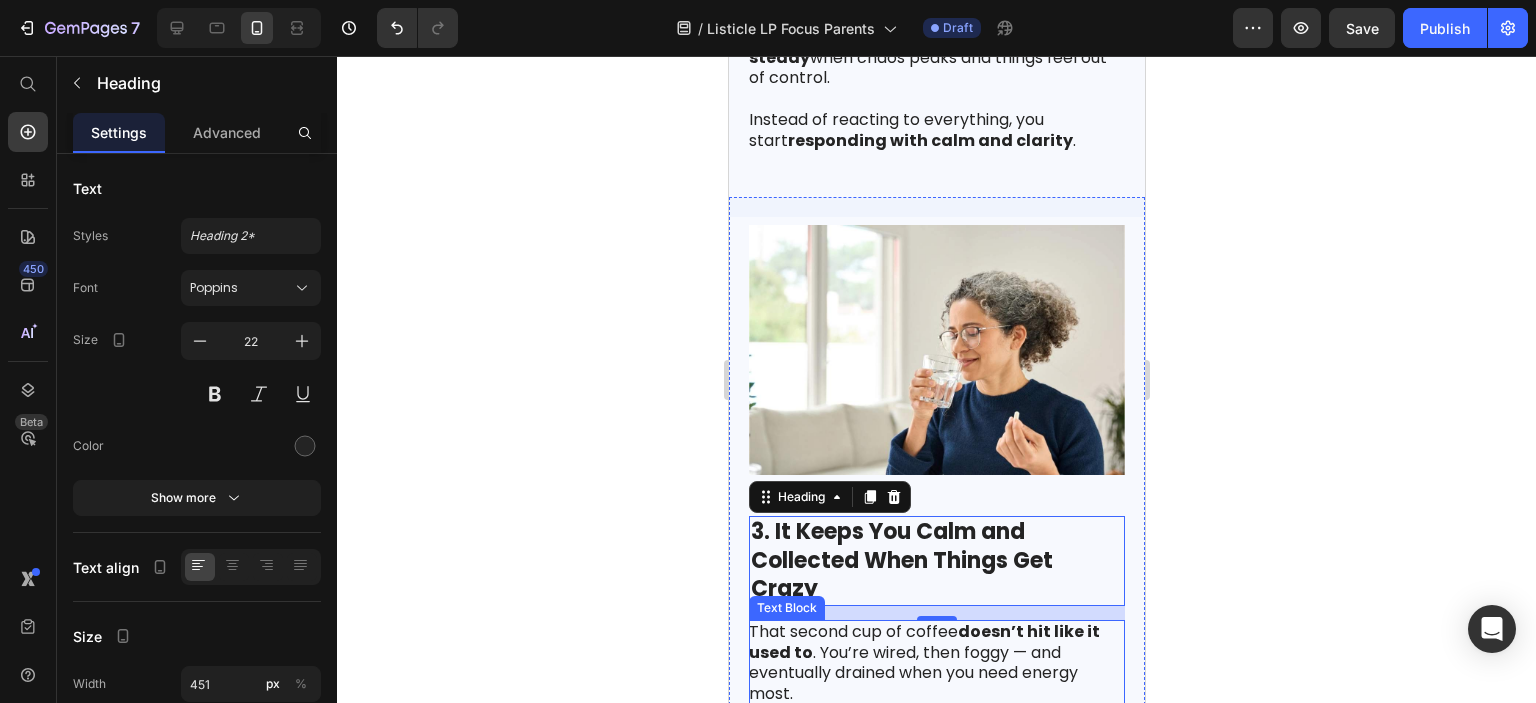 click on "doesn’t hit like it used to" at bounding box center [923, 642] 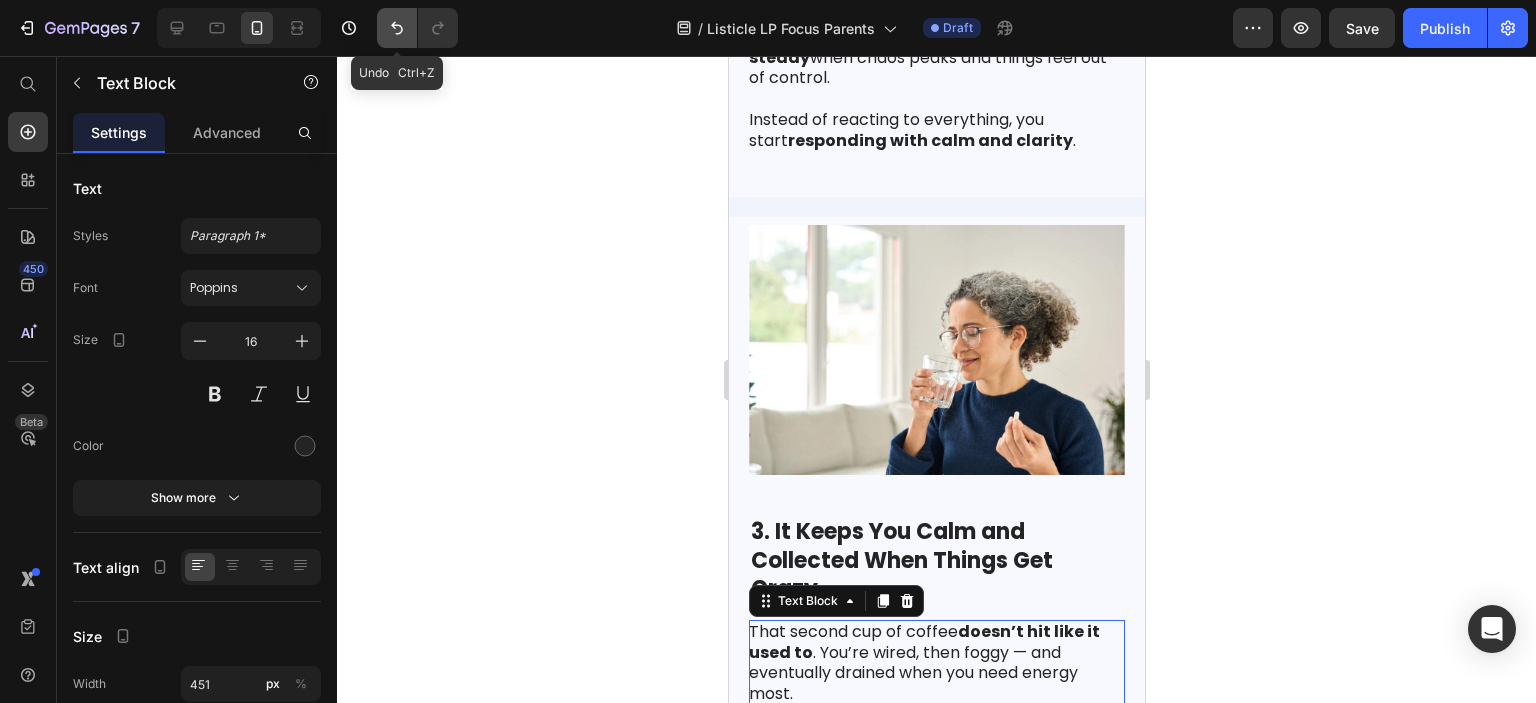 click 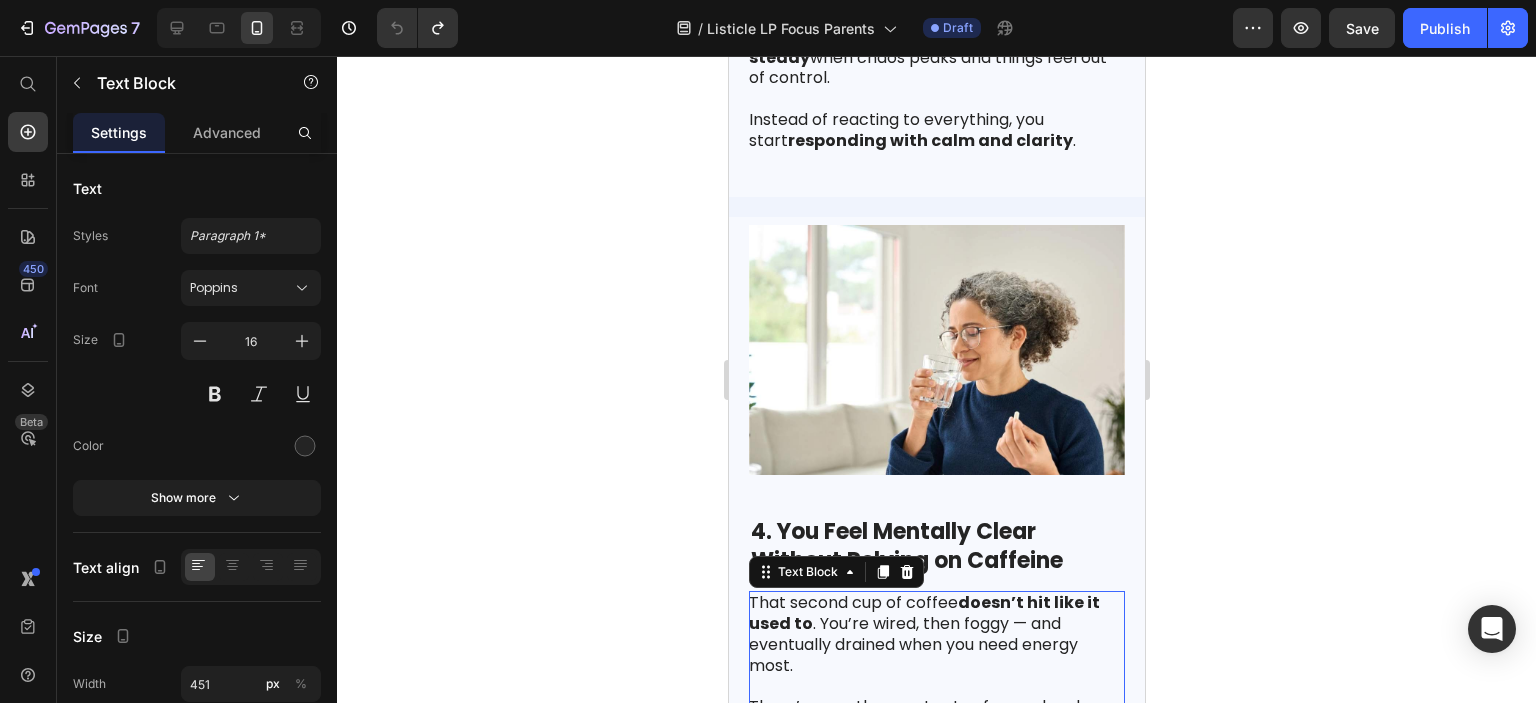click 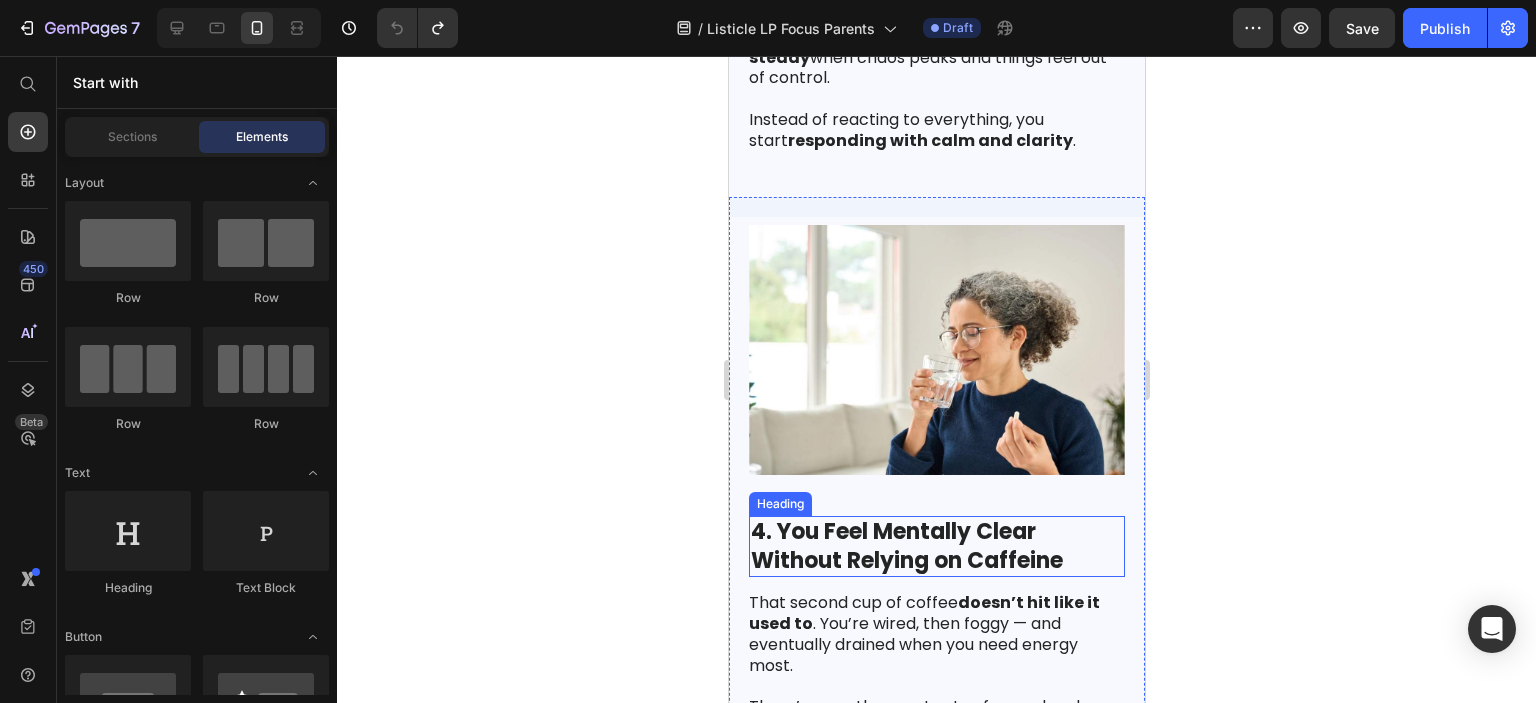 click on "4. You Feel Mentally Clear Without Relying on Caffeine" at bounding box center [906, 546] 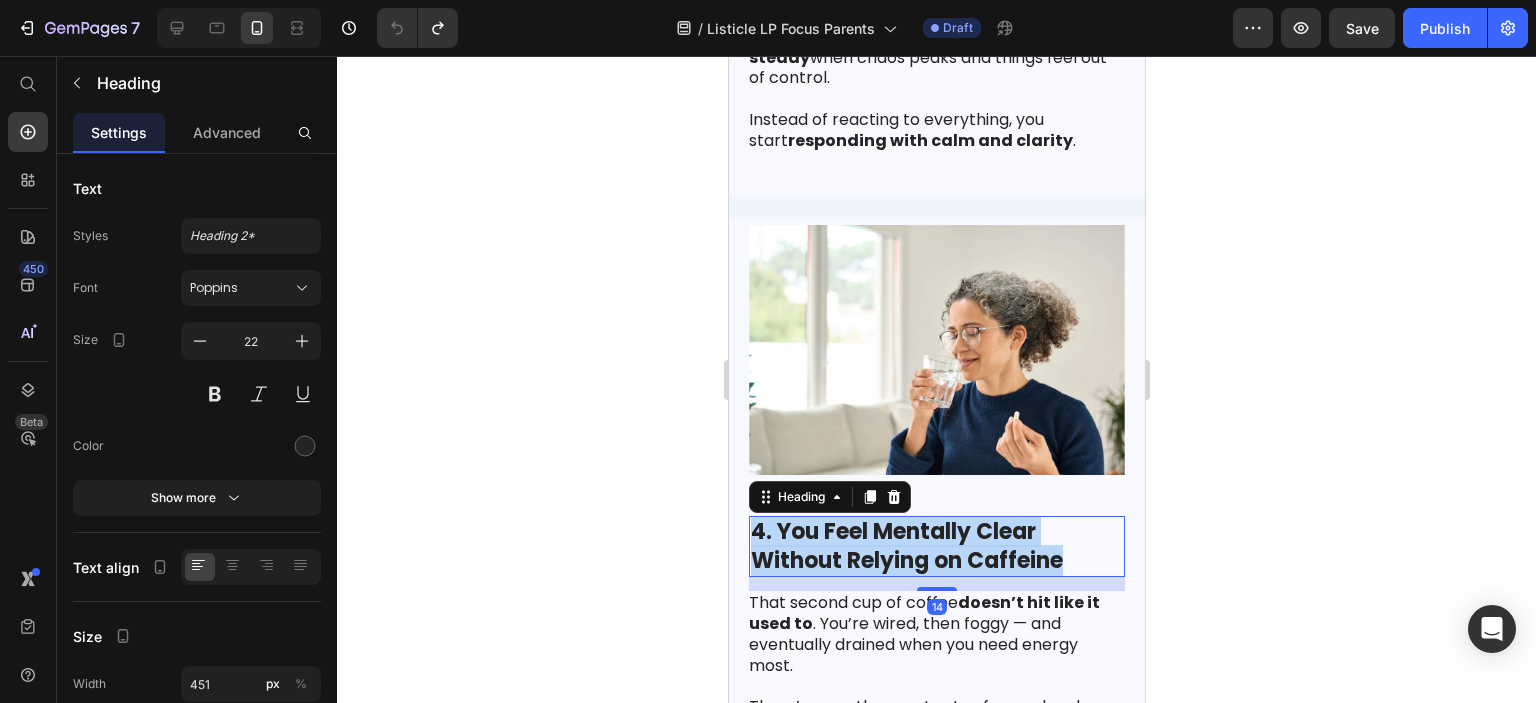 click on "4. You Feel Mentally Clear Without Relying on Caffeine" at bounding box center [906, 546] 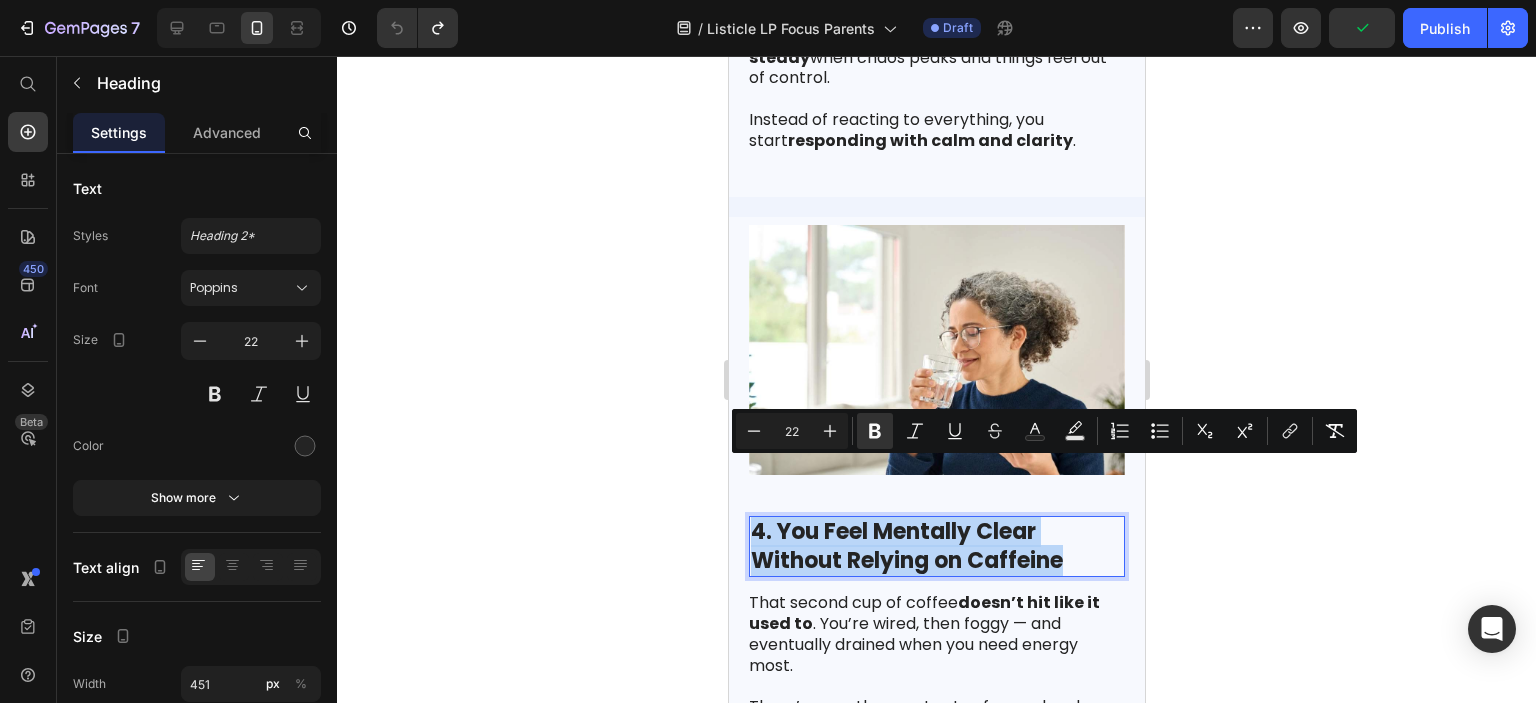 copy on "4. You Feel Mentally Clear Without Relying on Caffeine" 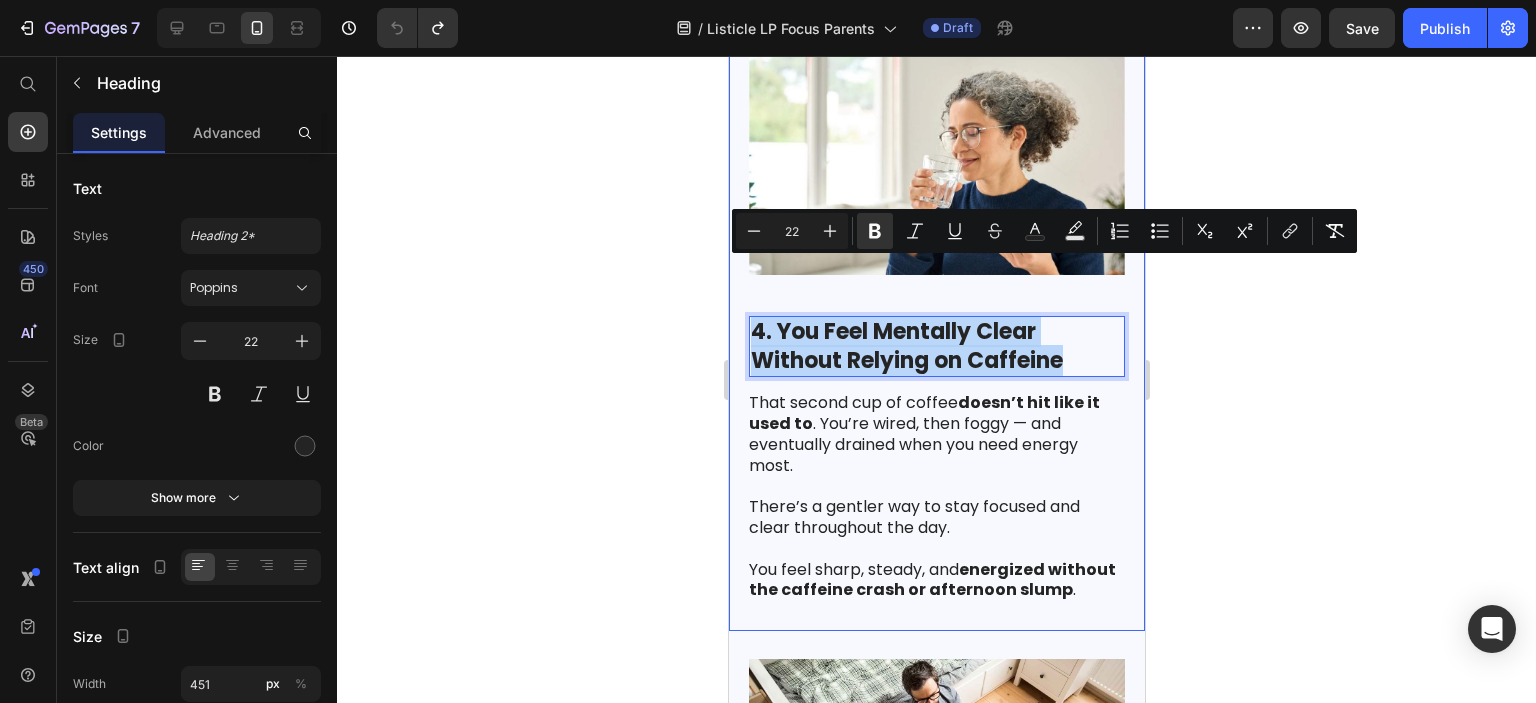 click on "There’s a gentler way to stay focused and clear throughout the day." at bounding box center [935, 518] 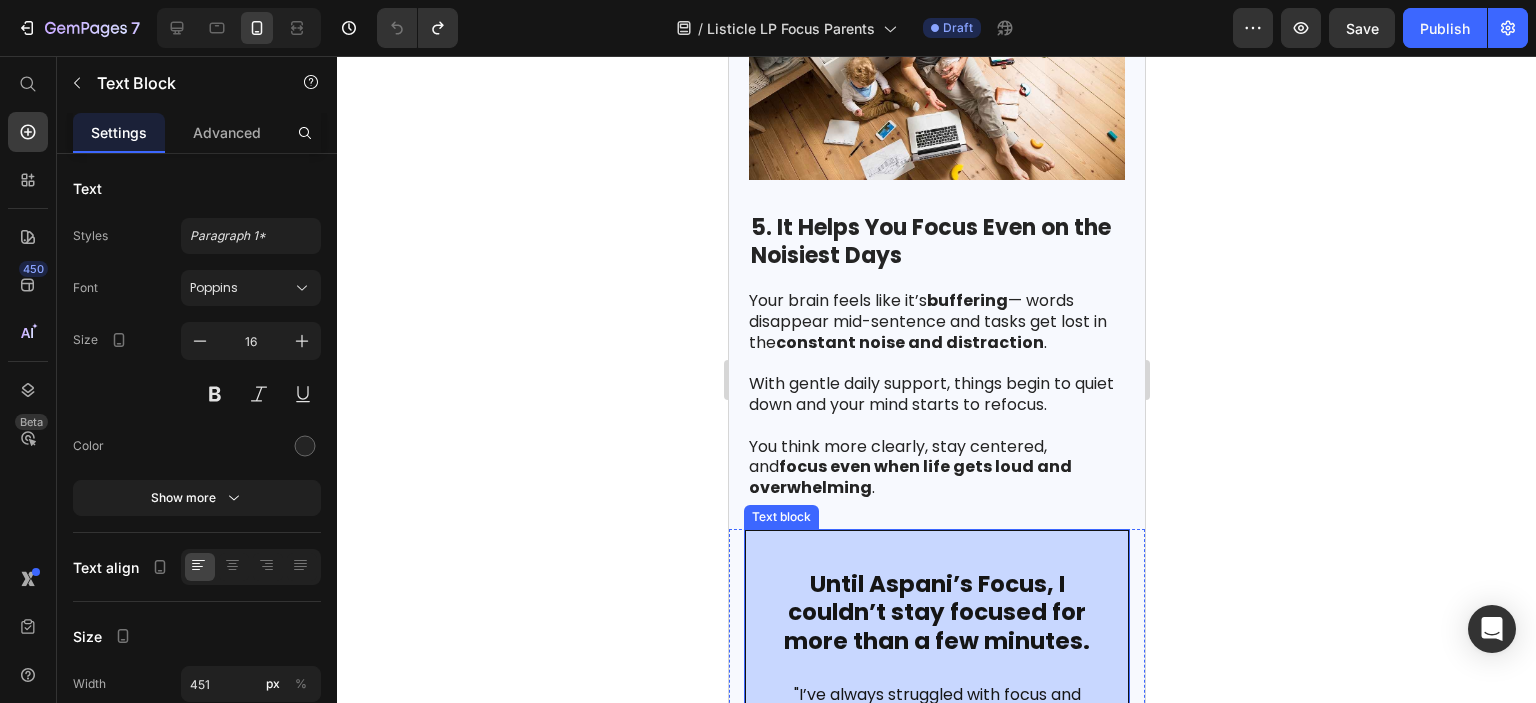 scroll, scrollTop: 3400, scrollLeft: 0, axis: vertical 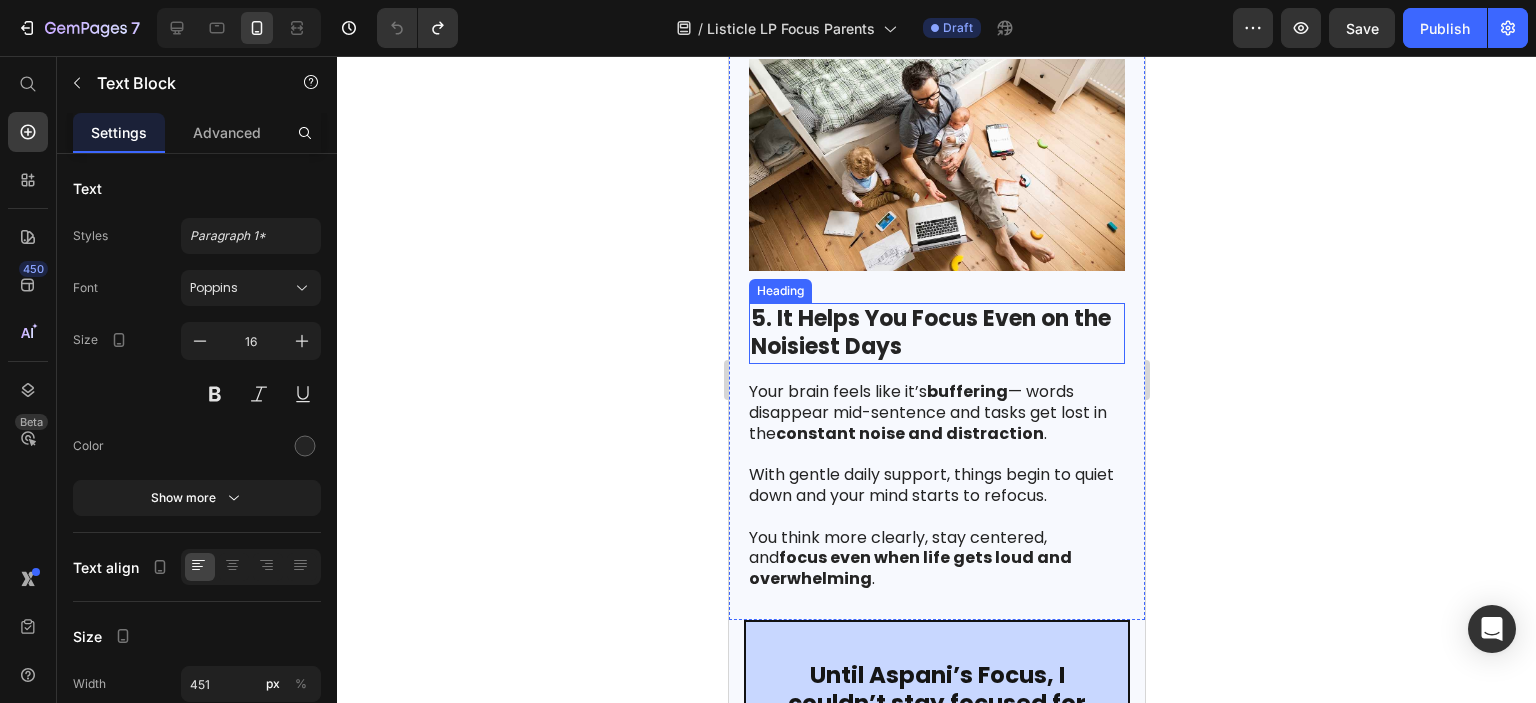 click on "5. It Helps You Focus Even on the Noisiest Days" at bounding box center (930, 333) 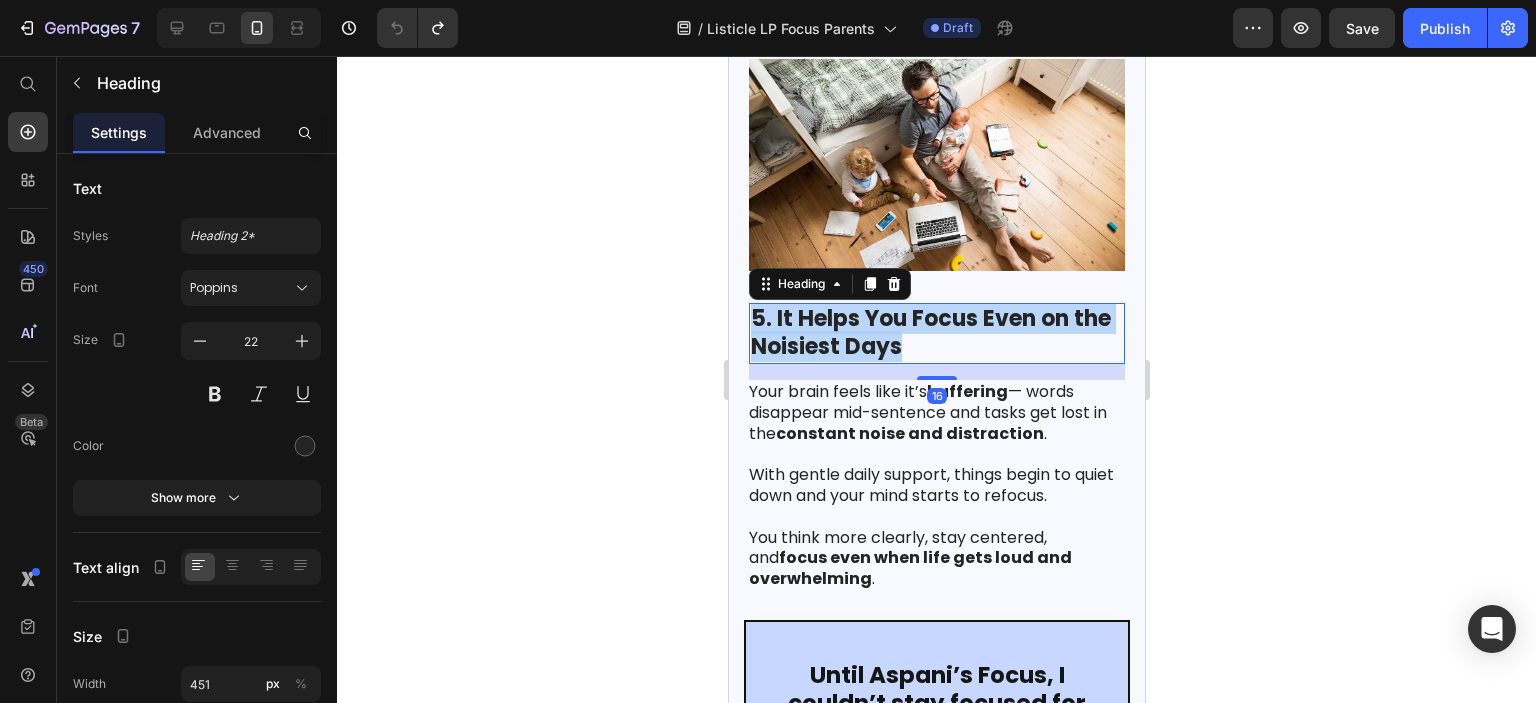 click on "5. It Helps You Focus Even on the Noisiest Days" at bounding box center (930, 333) 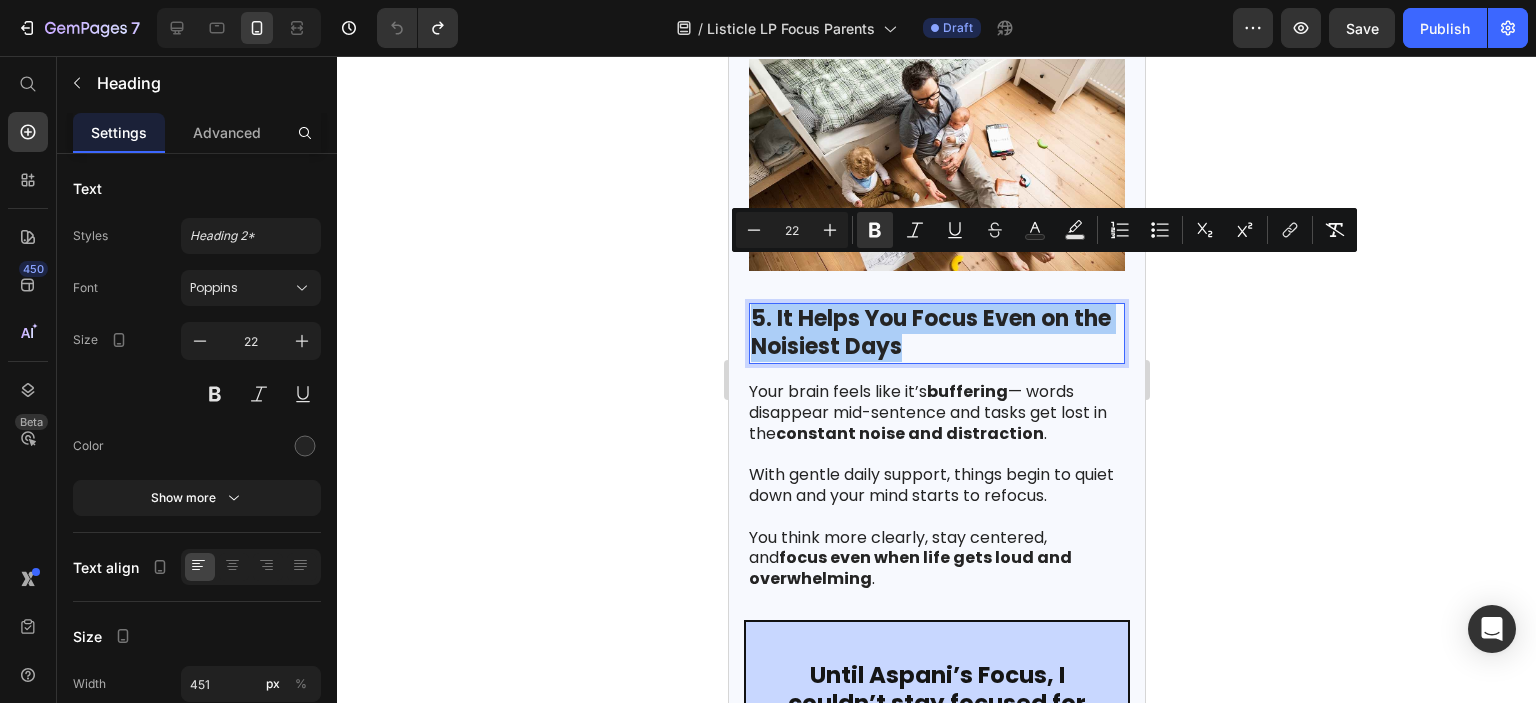 click 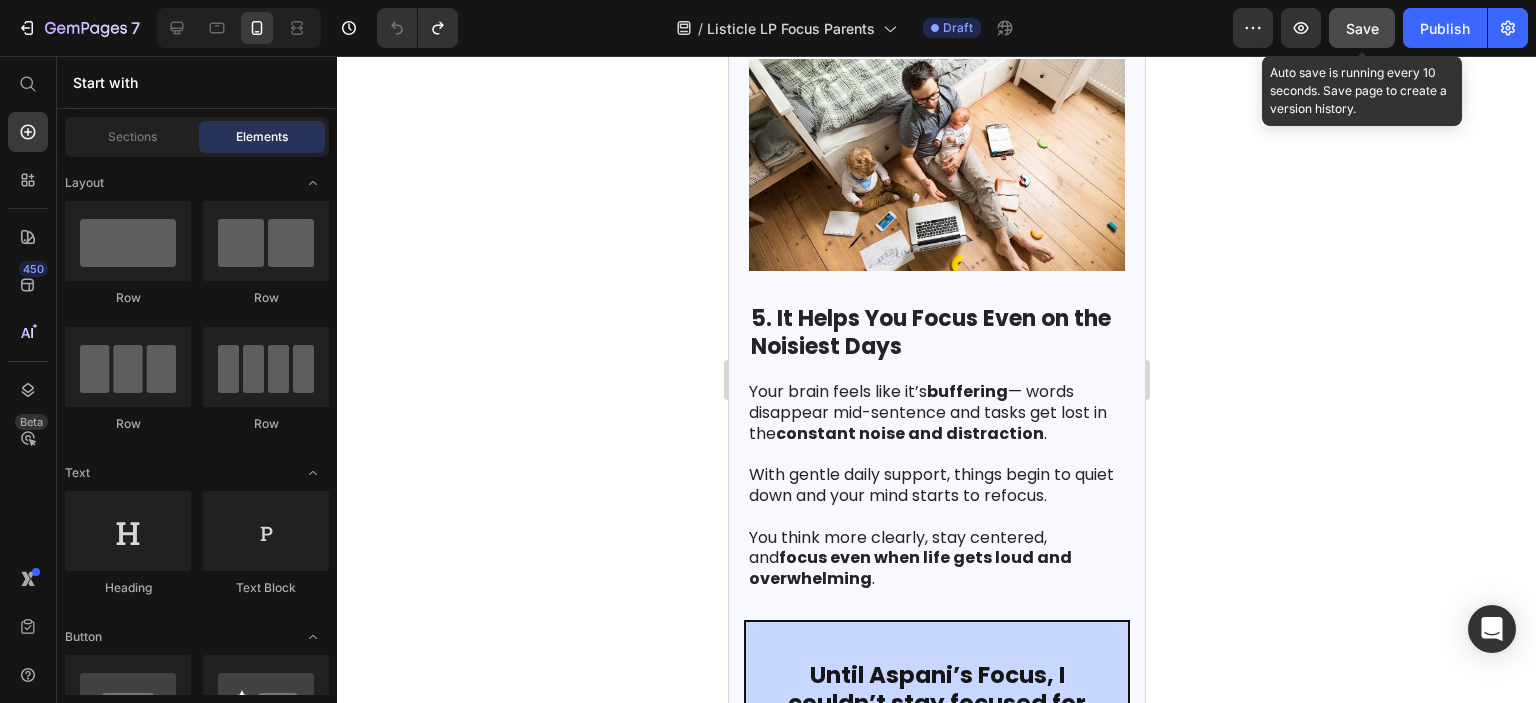 click on "Save" at bounding box center [1362, 28] 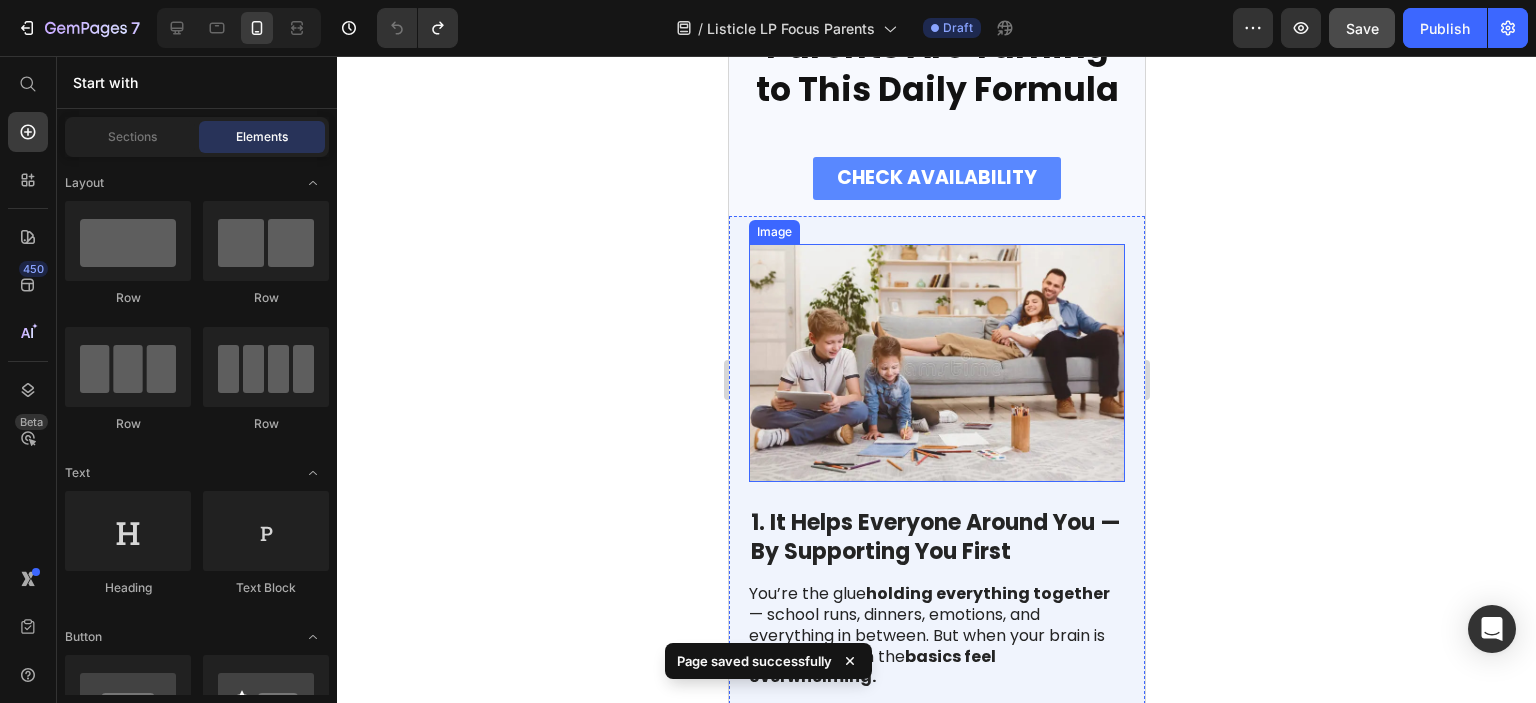 scroll, scrollTop: 300, scrollLeft: 0, axis: vertical 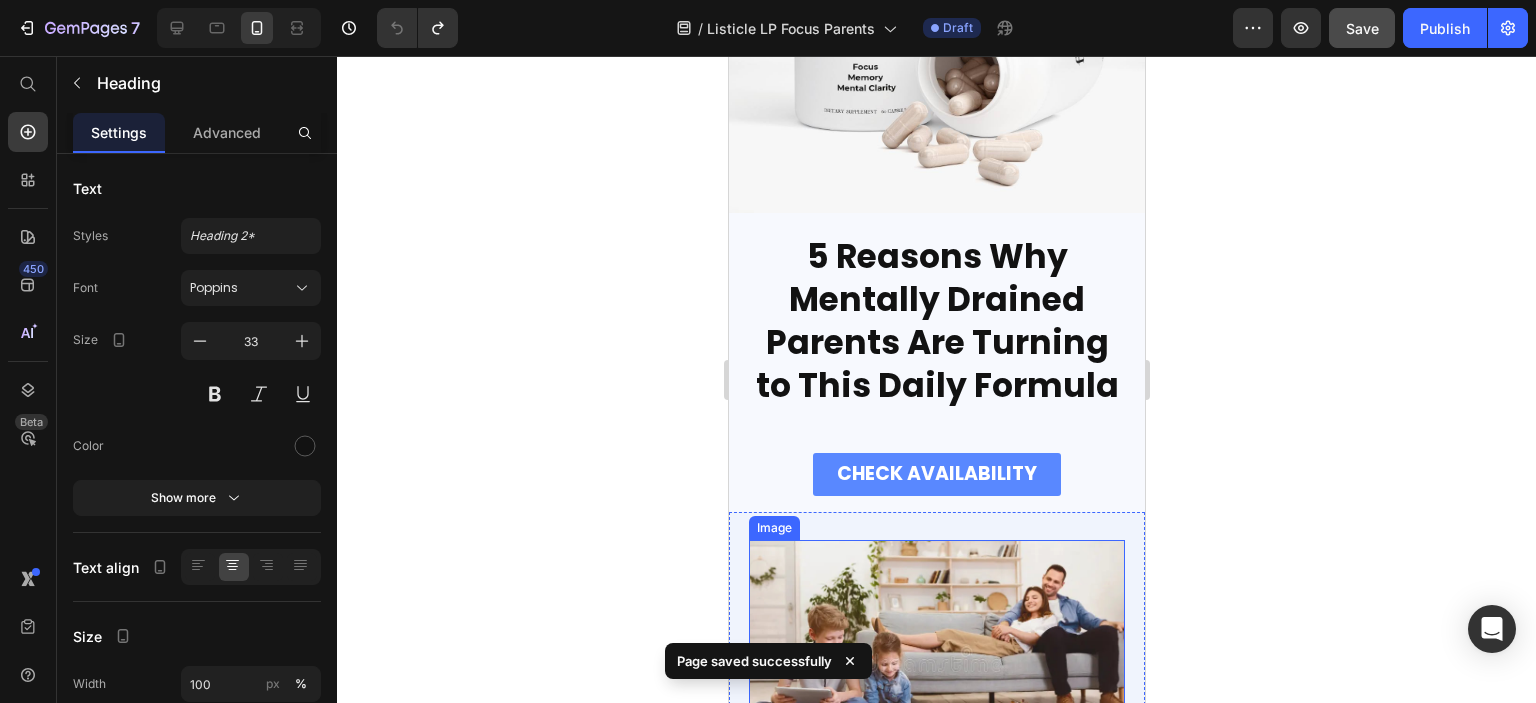 click on "5 Reasons Why Mentally Drained Parents Are Turning to This Daily Formula" at bounding box center [936, 322] 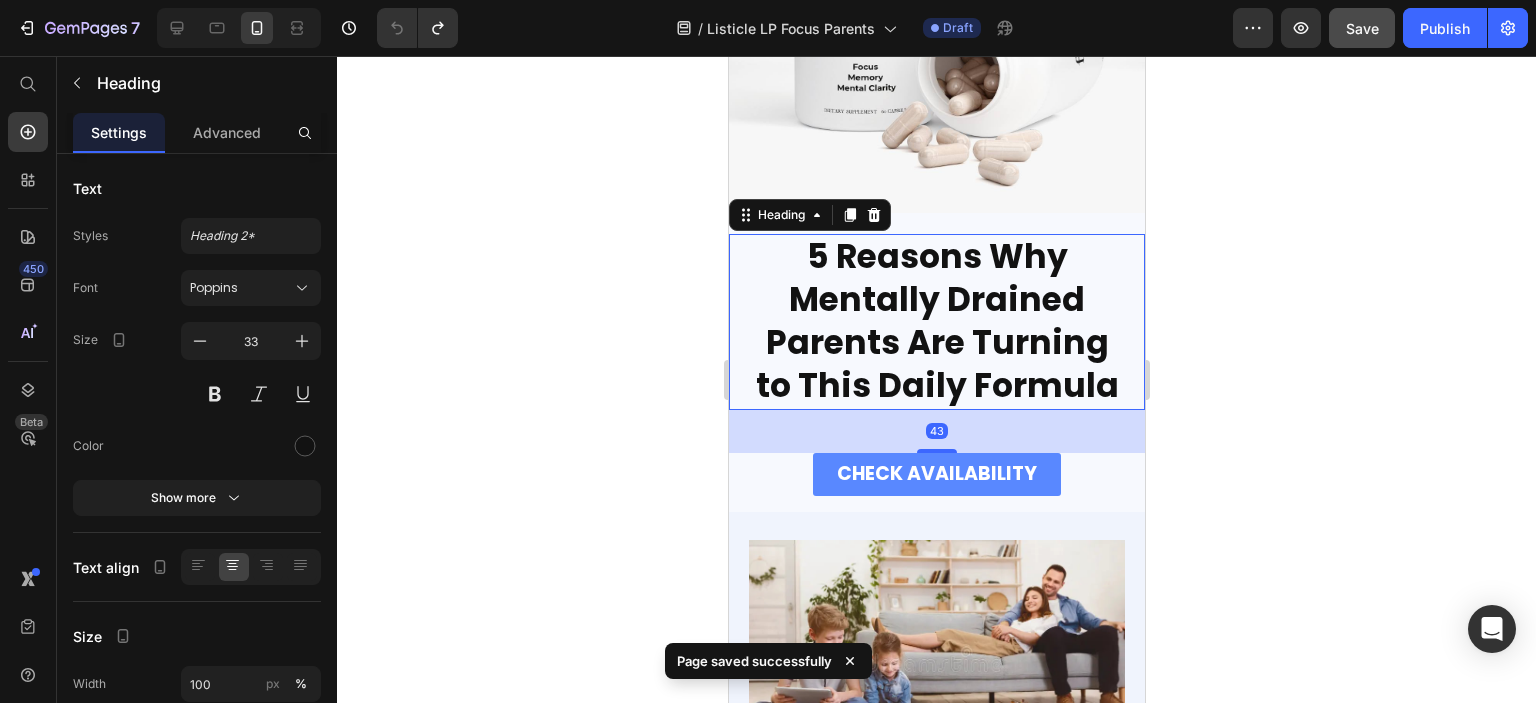 click on "5 Reasons Why Mentally Drained Parents Are Turning to This Daily Formula" at bounding box center (936, 322) 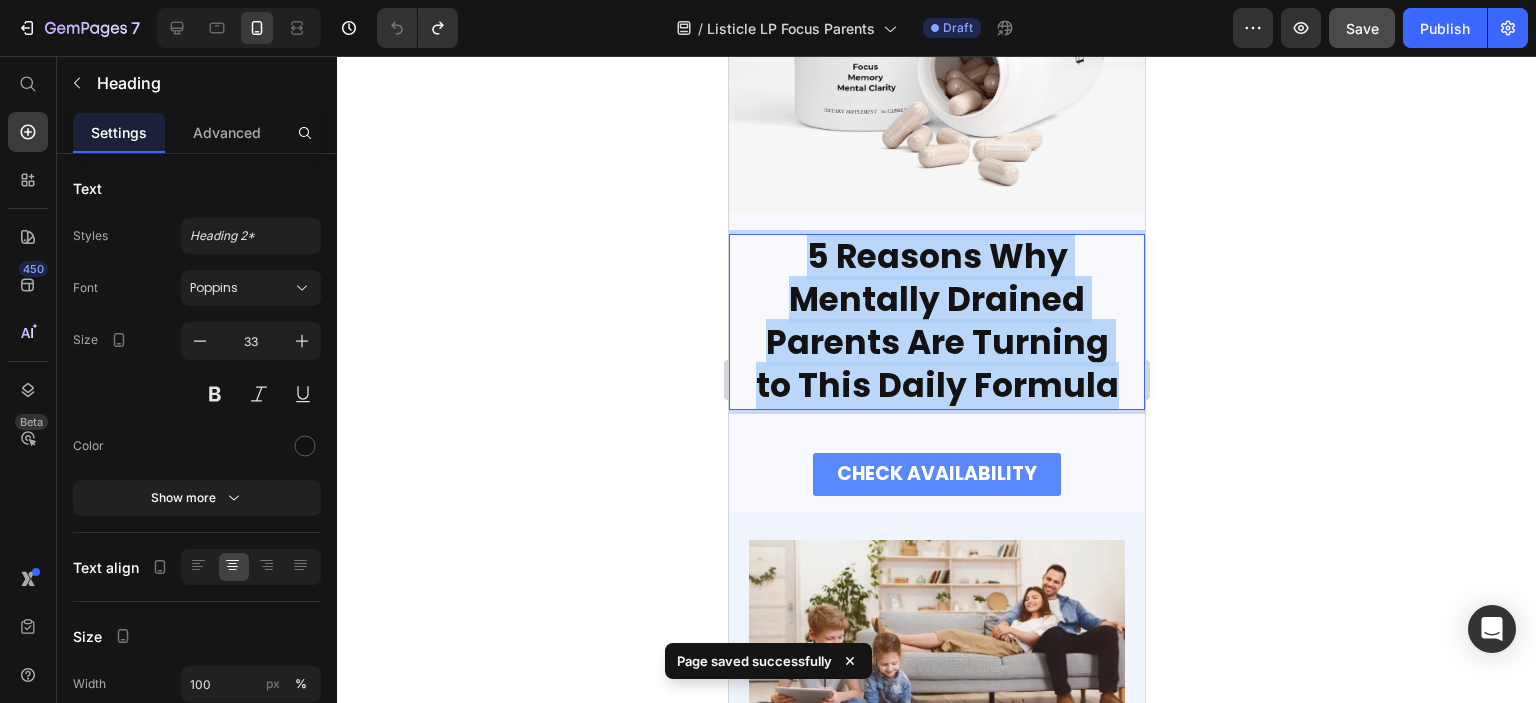 click on "5 Reasons Why Mentally Drained Parents Are Turning to This Daily Formula" at bounding box center (936, 322) 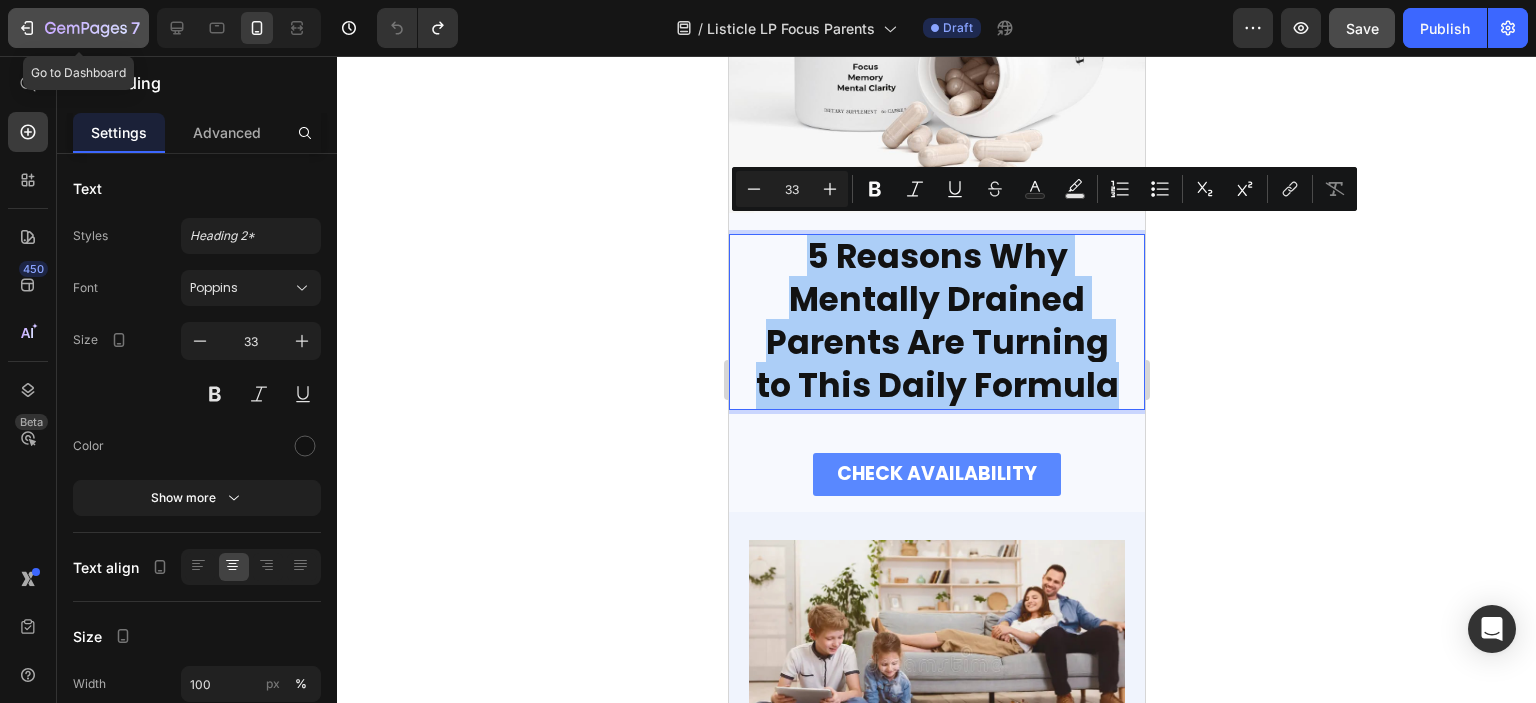 click on "7" 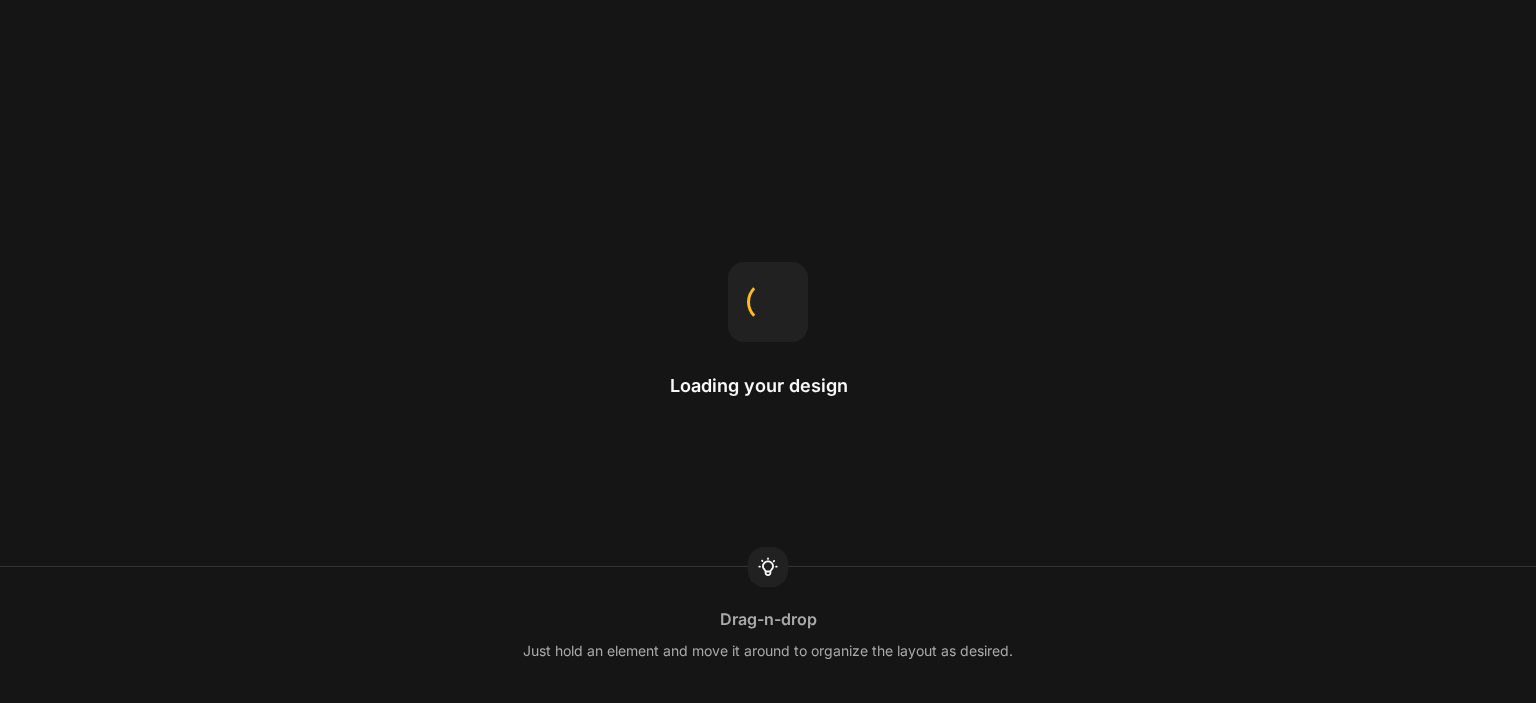 scroll, scrollTop: 0, scrollLeft: 0, axis: both 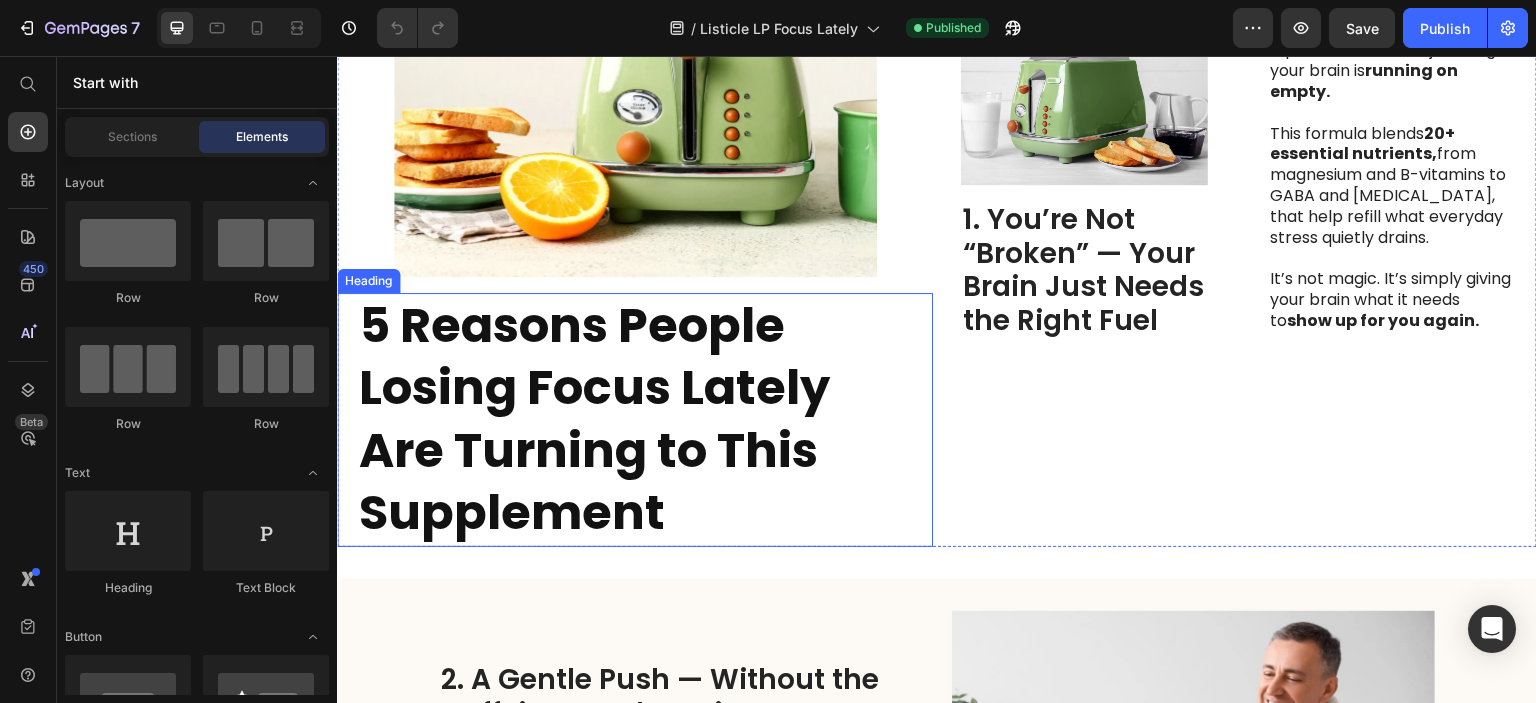 click on "5 Reasons People Losing Focus Lately Are Turning to This Supplement" at bounding box center [635, 420] 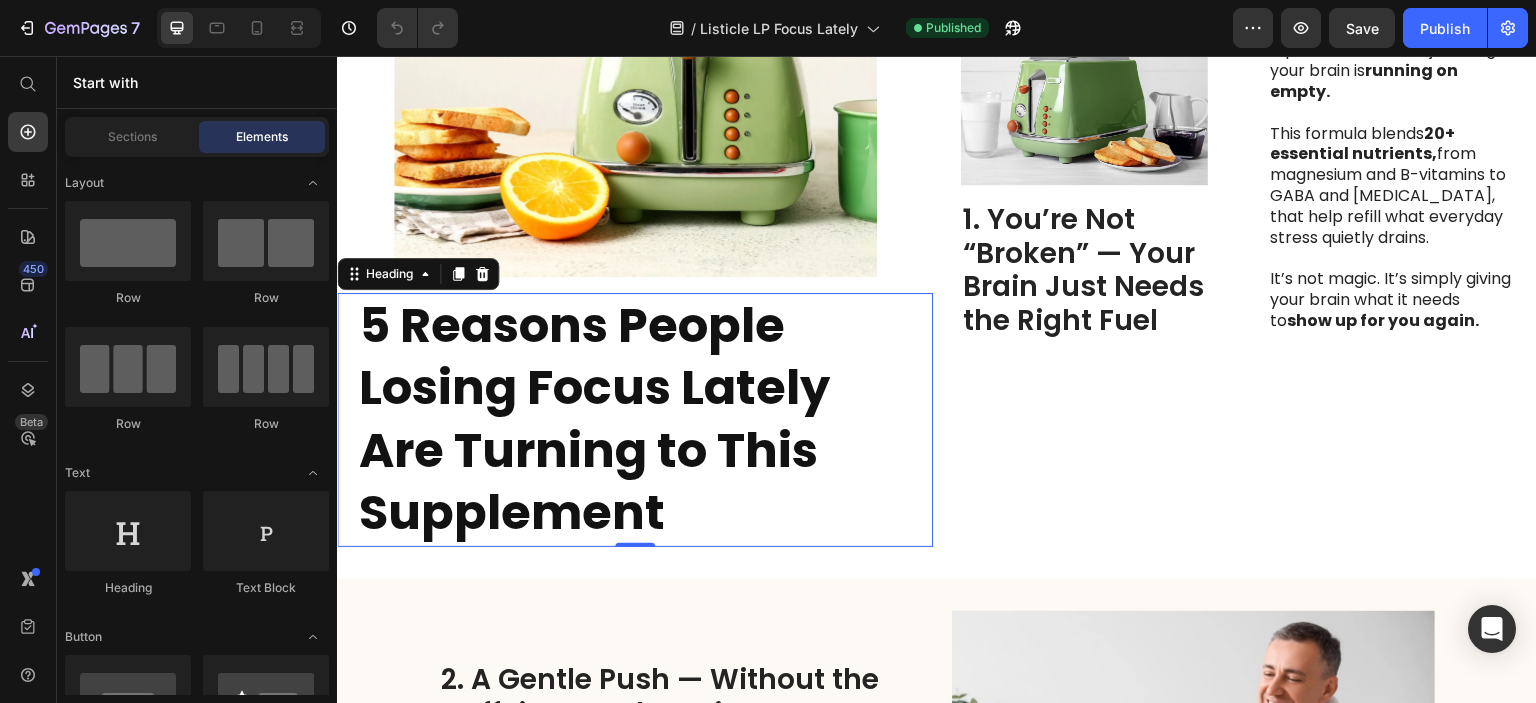 click on "5 Reasons People Losing Focus Lately Are Turning to This Supplement" at bounding box center (635, 420) 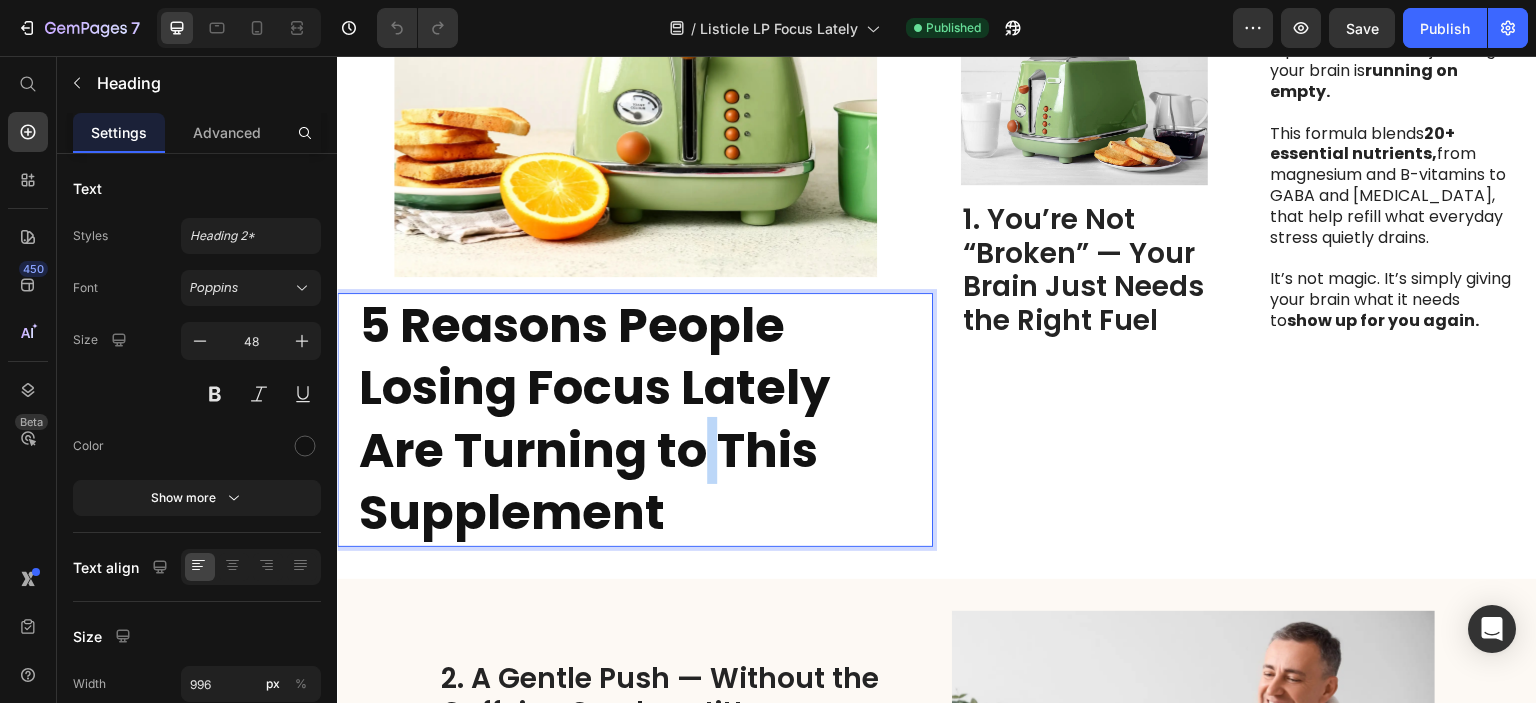 click on "5 Reasons People Losing Focus Lately Are Turning to This Supplement" at bounding box center [635, 420] 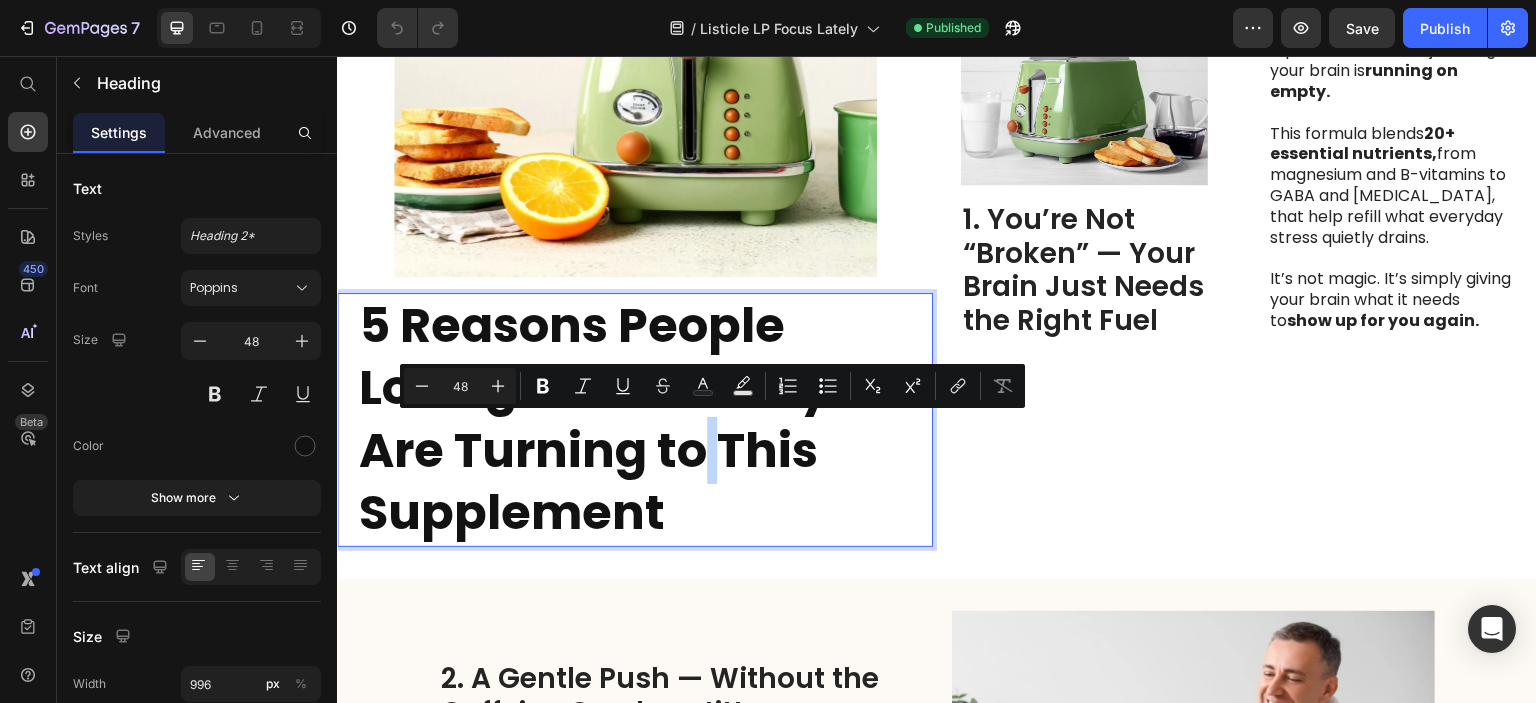 click on "5 Reasons People Losing Focus Lately Are Turning to This Supplement" at bounding box center [635, 420] 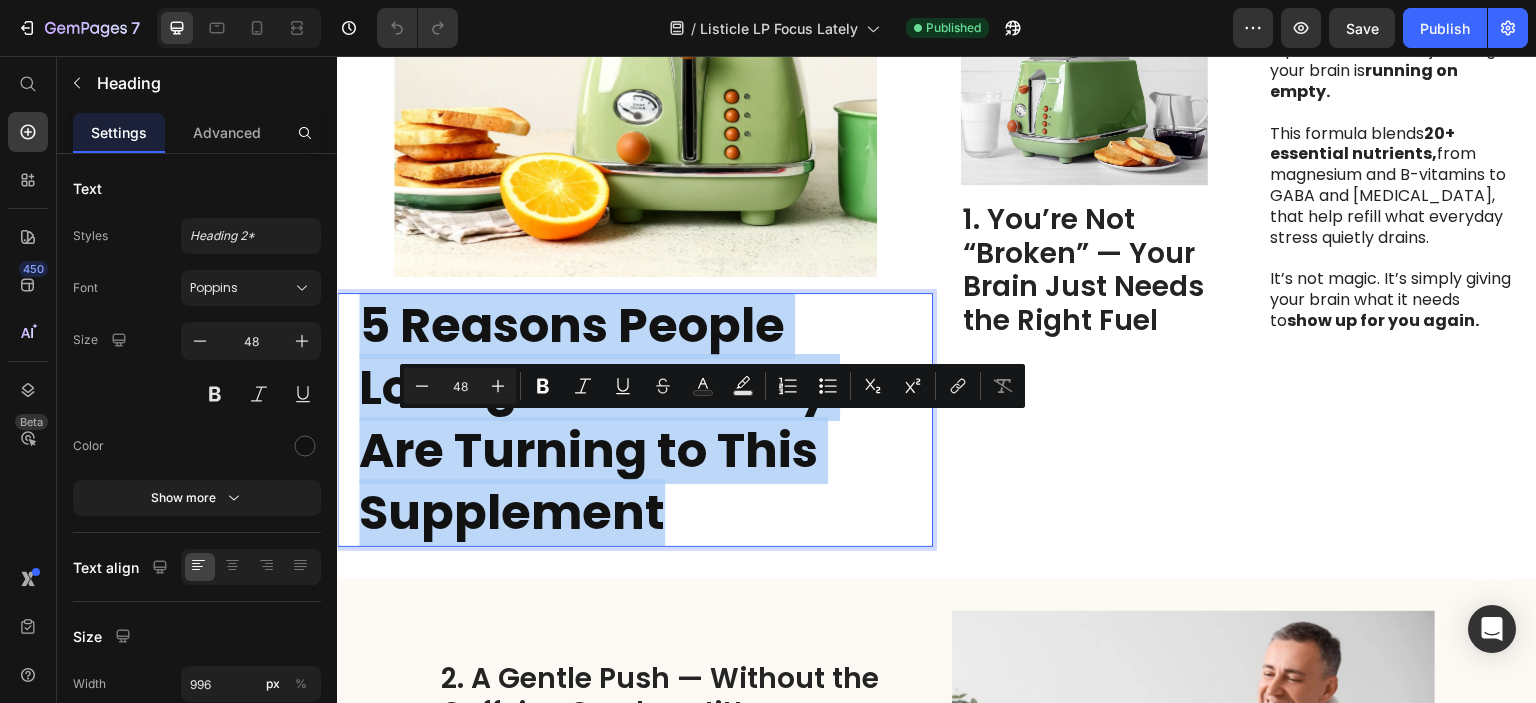 click on "5 Reasons People Losing Focus Lately Are Turning to This Supplement" at bounding box center (635, 420) 